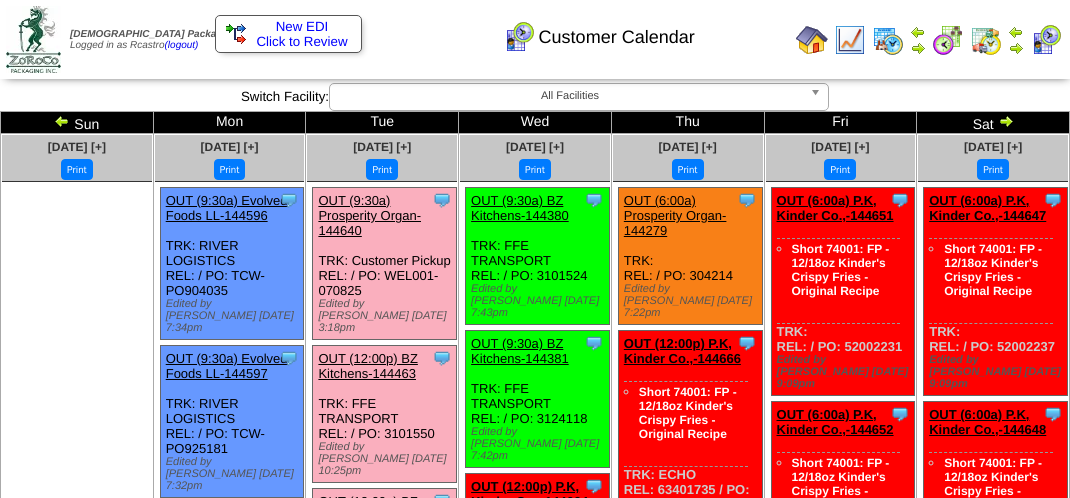 scroll, scrollTop: 0, scrollLeft: 0, axis: both 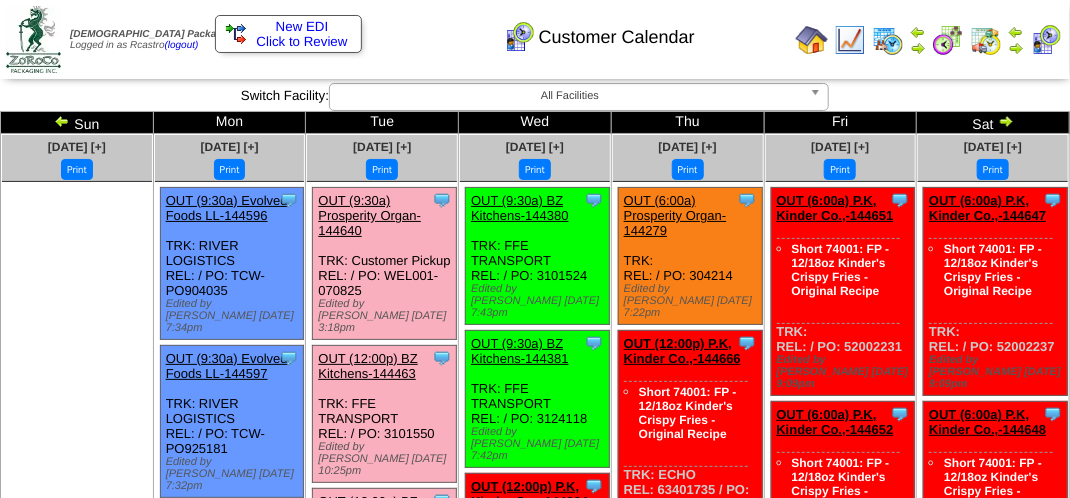 click at bounding box center (1046, 40) 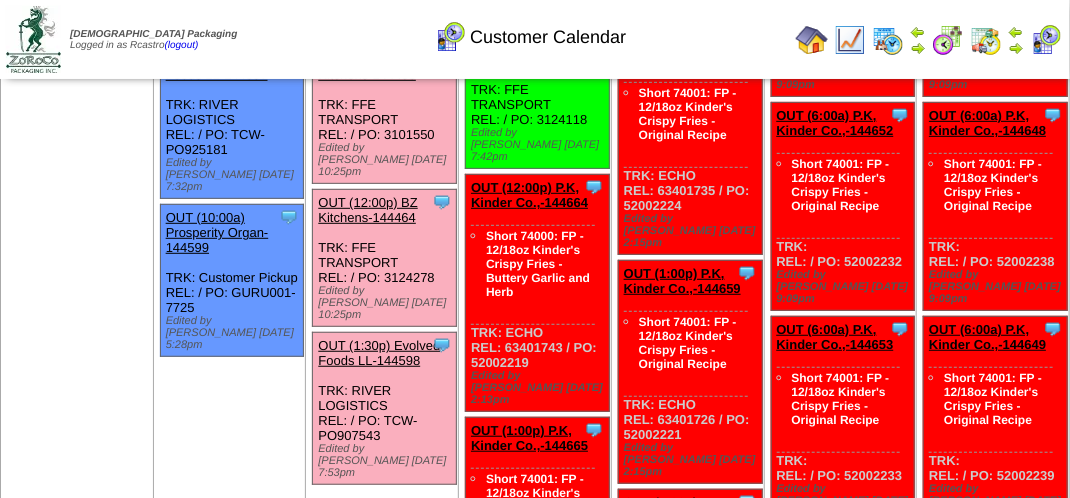 scroll, scrollTop: 300, scrollLeft: 0, axis: vertical 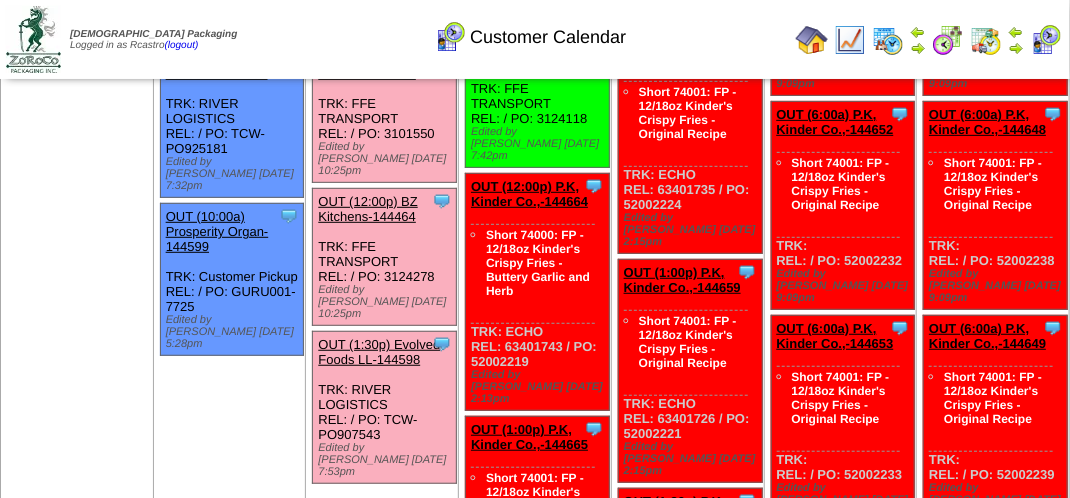 click on "OUT
(1:30p)
Evolved Foods LL-144598" at bounding box center [379, 352] 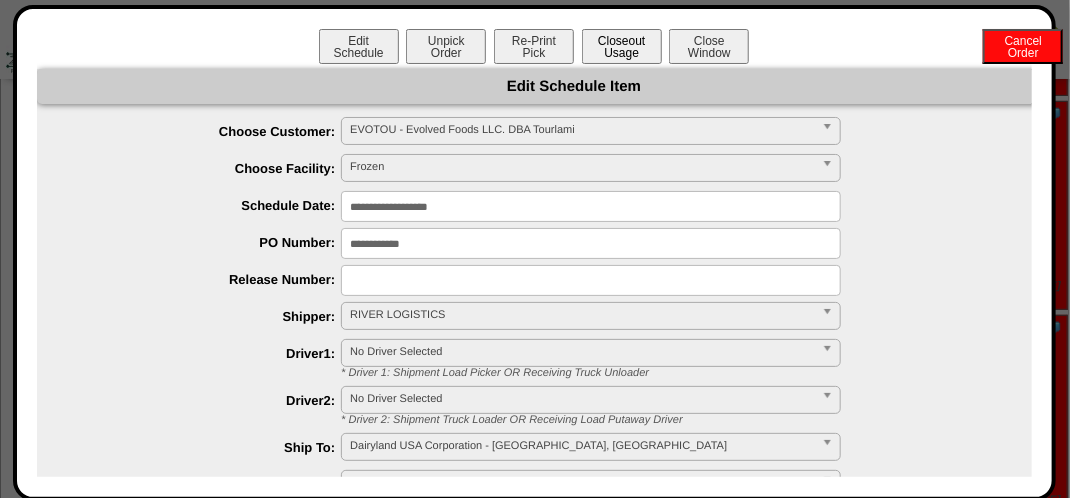 click on "Closeout Usage" at bounding box center [622, 46] 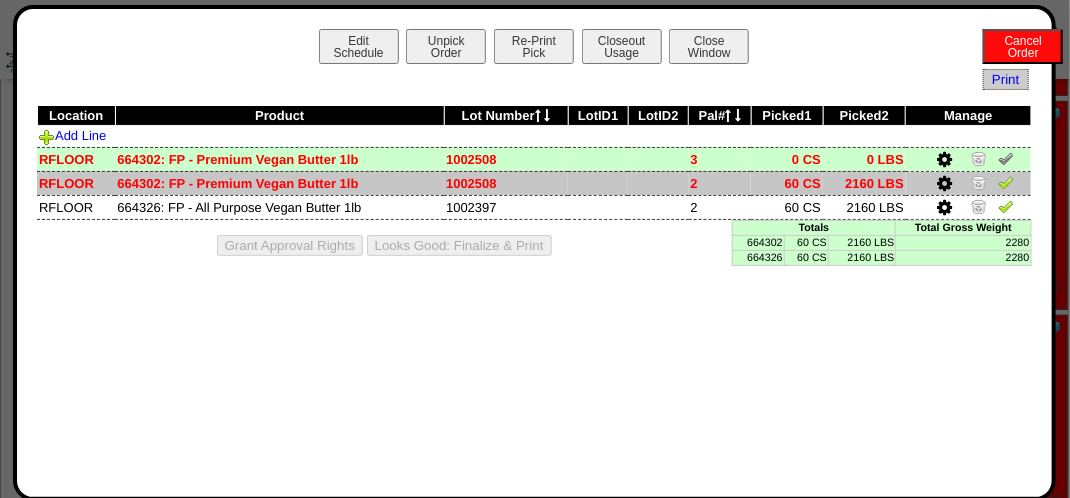 click at bounding box center [1006, 182] 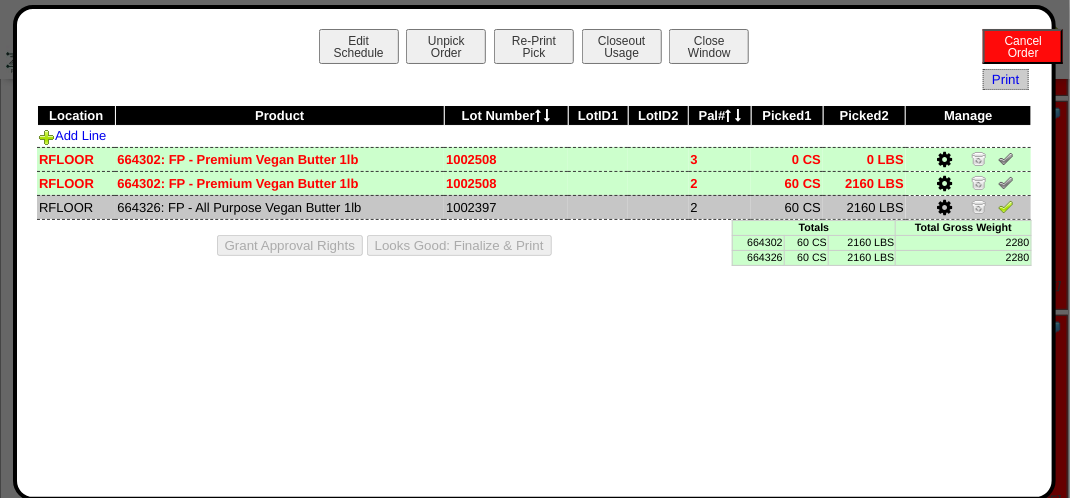click at bounding box center (1006, 206) 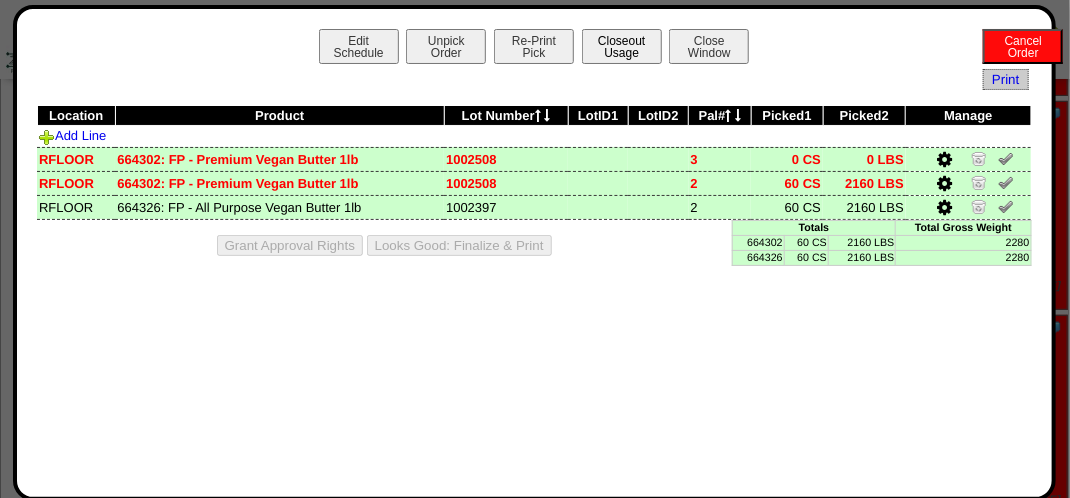 drag, startPoint x: 612, startPoint y: 53, endPoint x: 626, endPoint y: 42, distance: 17.804493 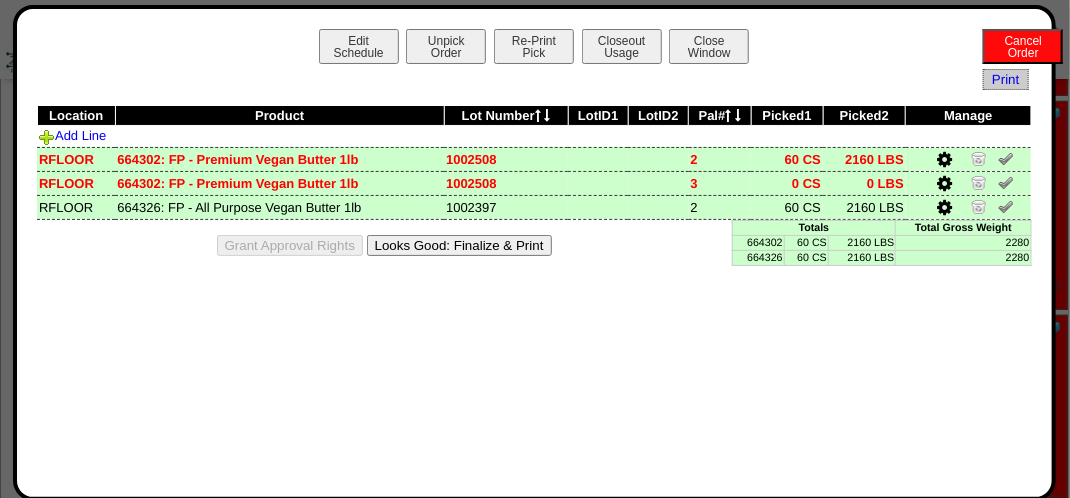 click on "Looks Good: Finalize & Print" at bounding box center (459, 245) 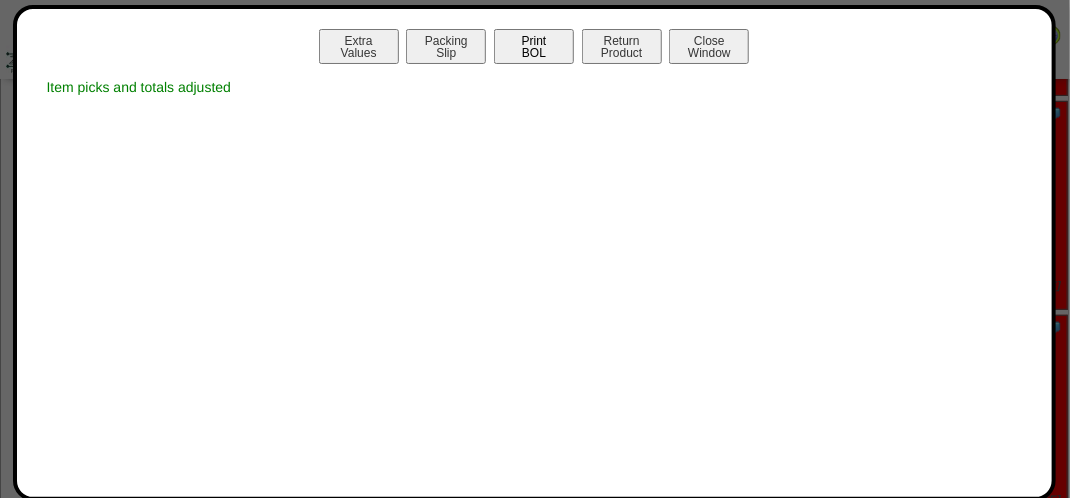 click on "Print BOL" at bounding box center (534, 46) 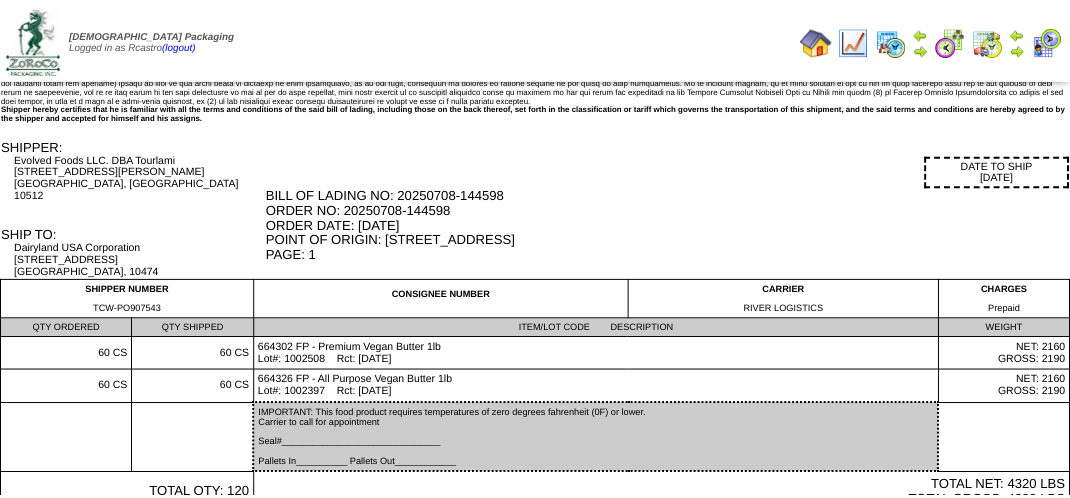 scroll, scrollTop: 0, scrollLeft: 0, axis: both 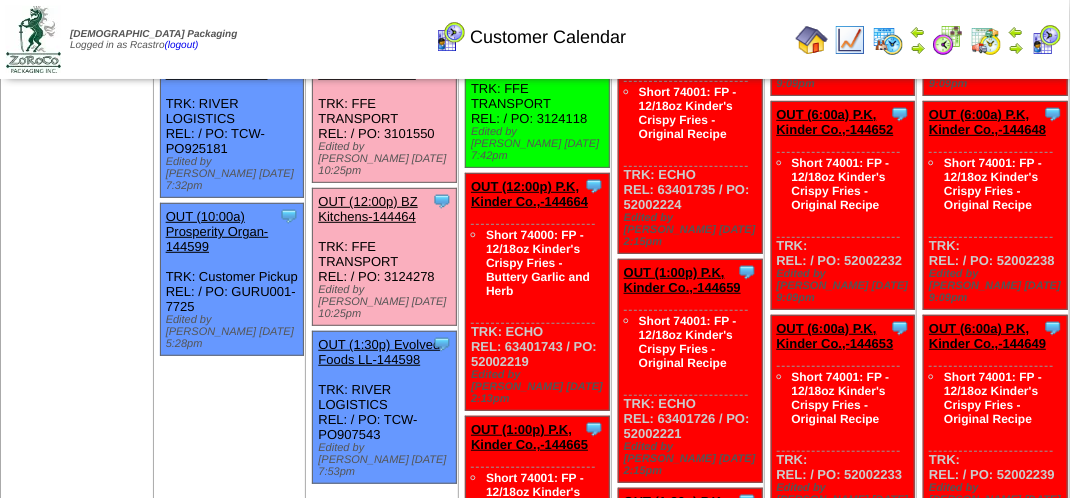 click at bounding box center [1046, 40] 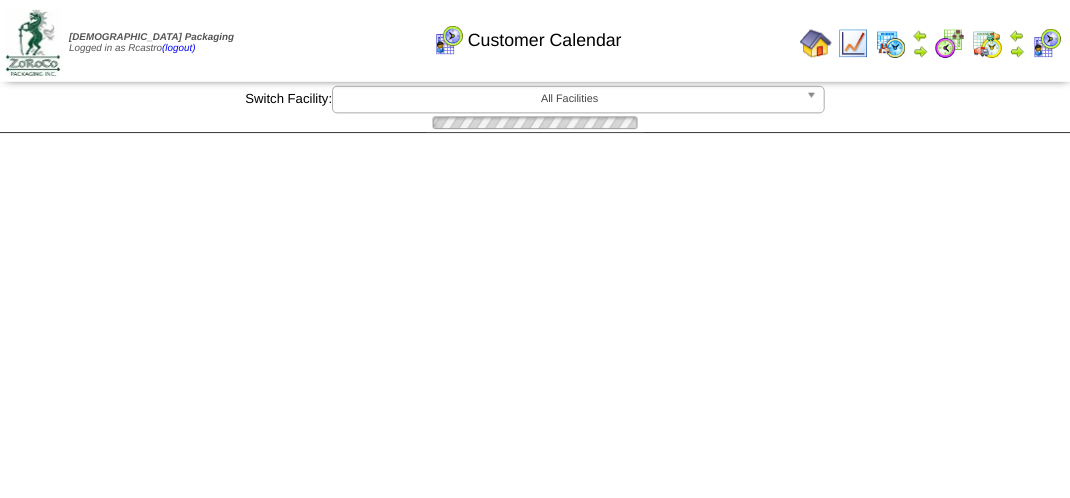 scroll, scrollTop: 0, scrollLeft: 0, axis: both 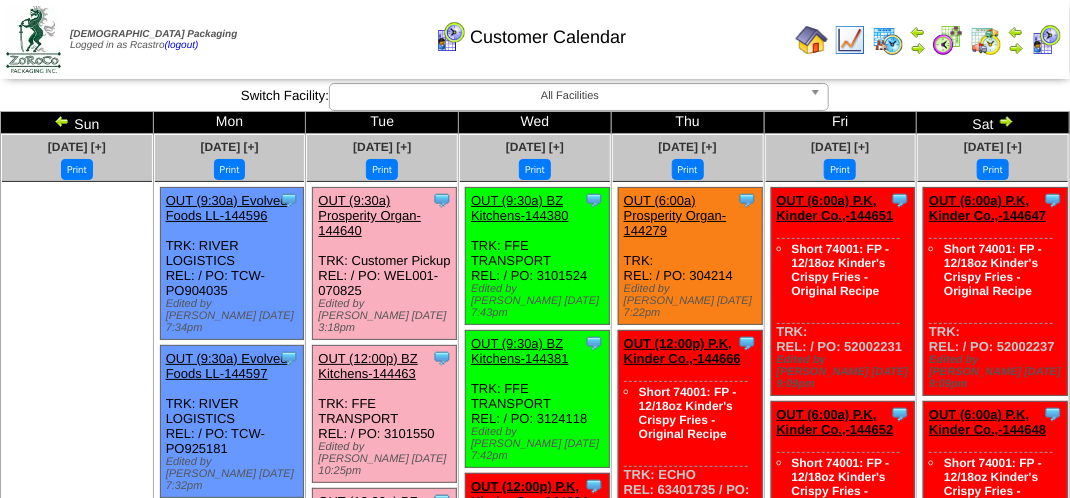 click on "OUT
(9:30a)
Prosperity Organ-144640" at bounding box center [369, 215] 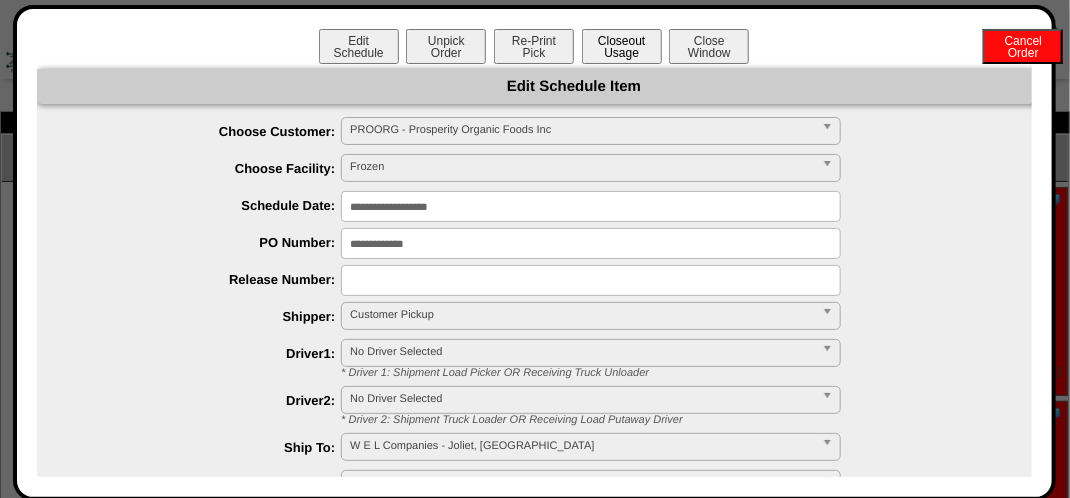 click on "Closeout Usage" at bounding box center [622, 46] 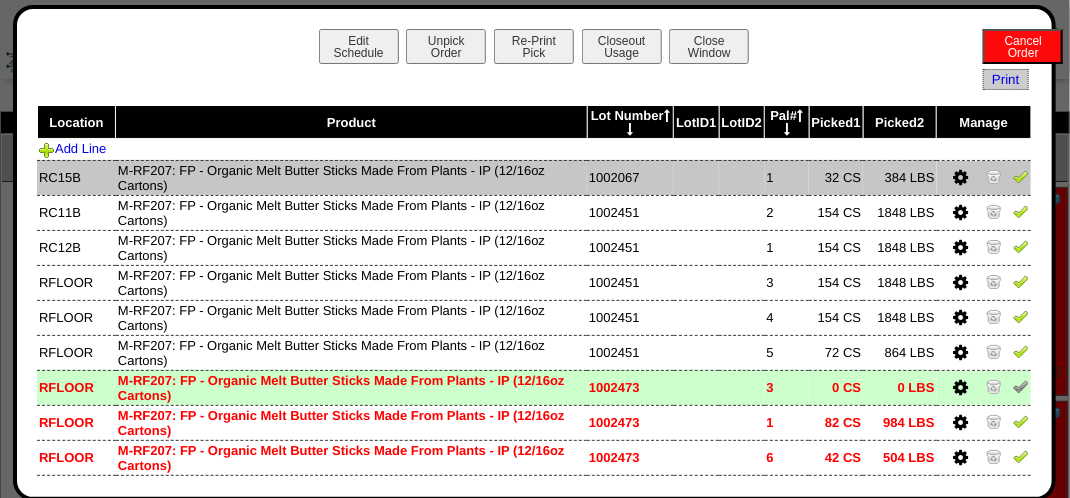 click at bounding box center (1021, 176) 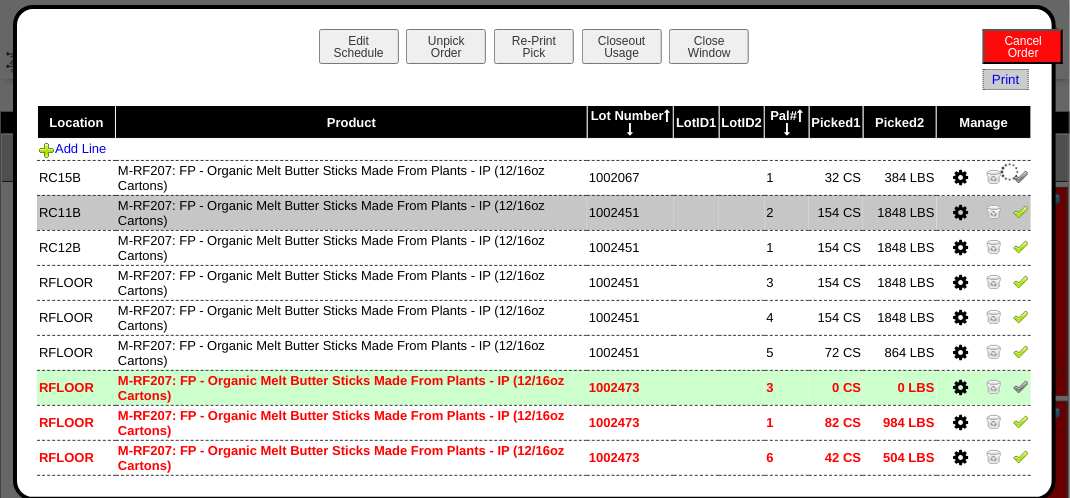 drag, startPoint x: 1003, startPoint y: 213, endPoint x: 1008, endPoint y: 238, distance: 25.495098 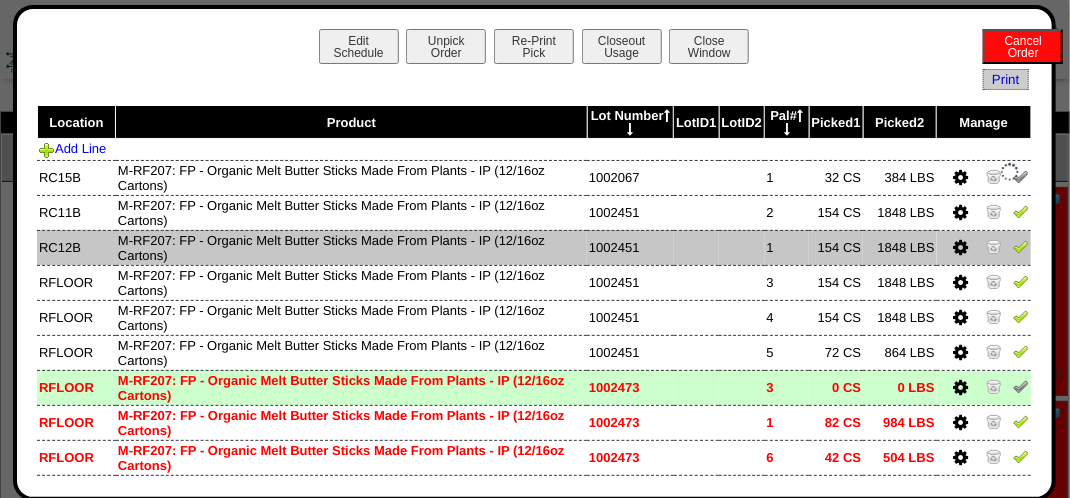 click at bounding box center [1021, 211] 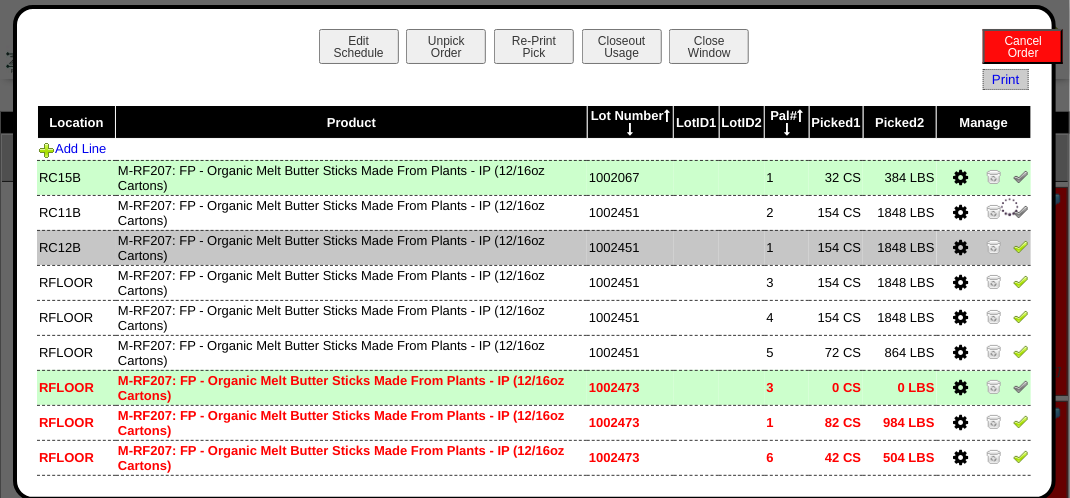 click at bounding box center [1021, 246] 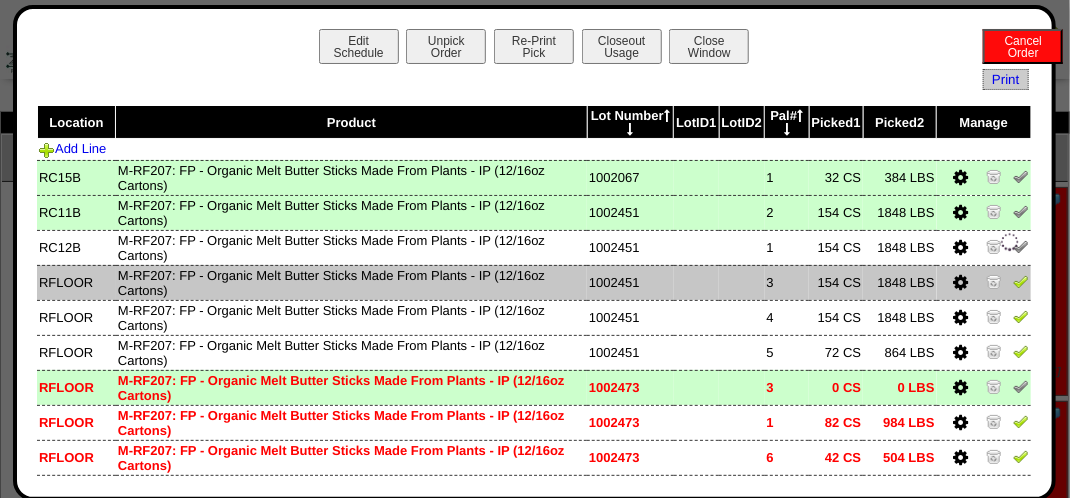 click at bounding box center (1021, 281) 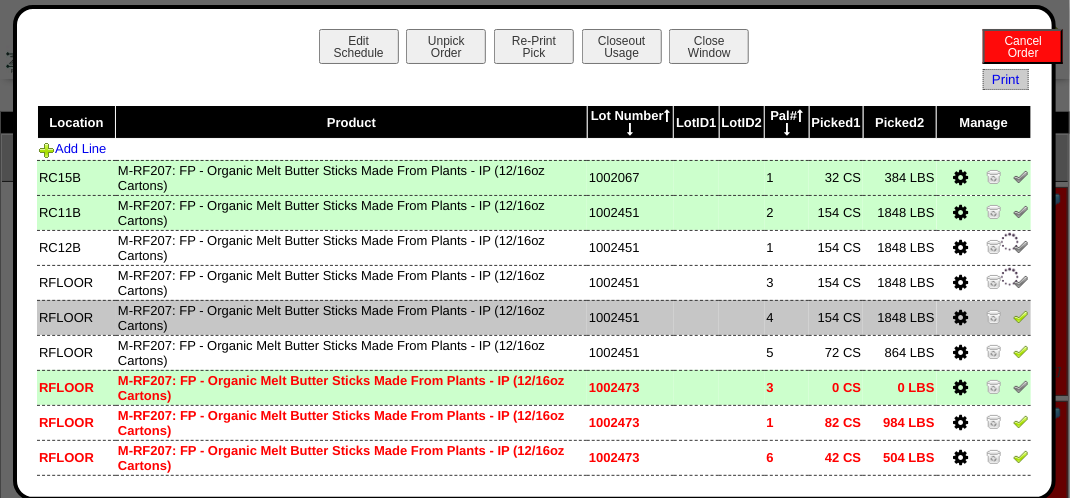 click at bounding box center [1021, 316] 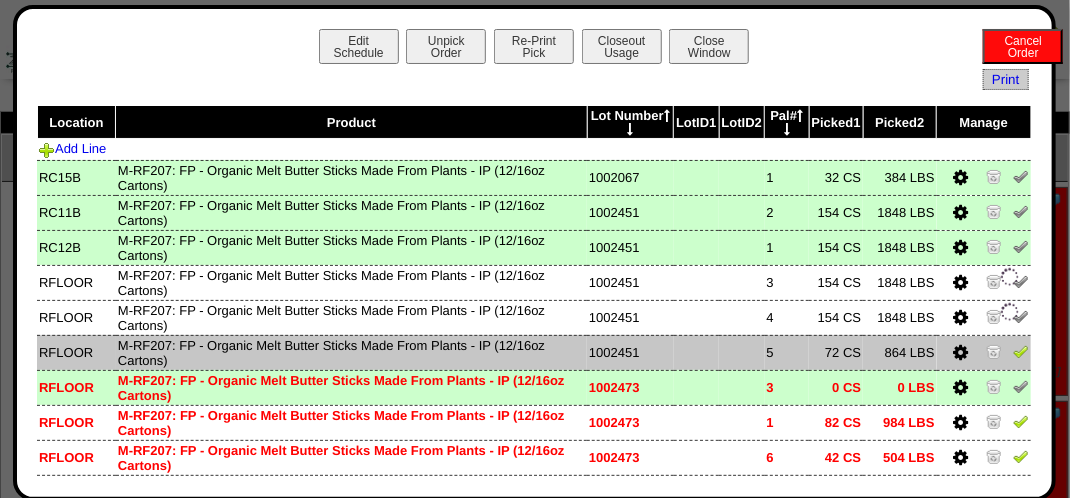 click at bounding box center [1021, 351] 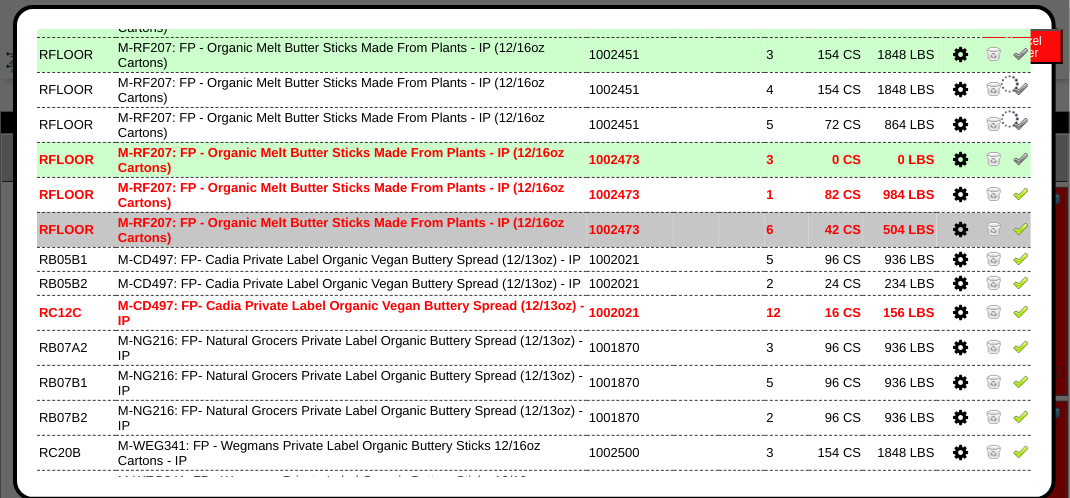 scroll, scrollTop: 300, scrollLeft: 0, axis: vertical 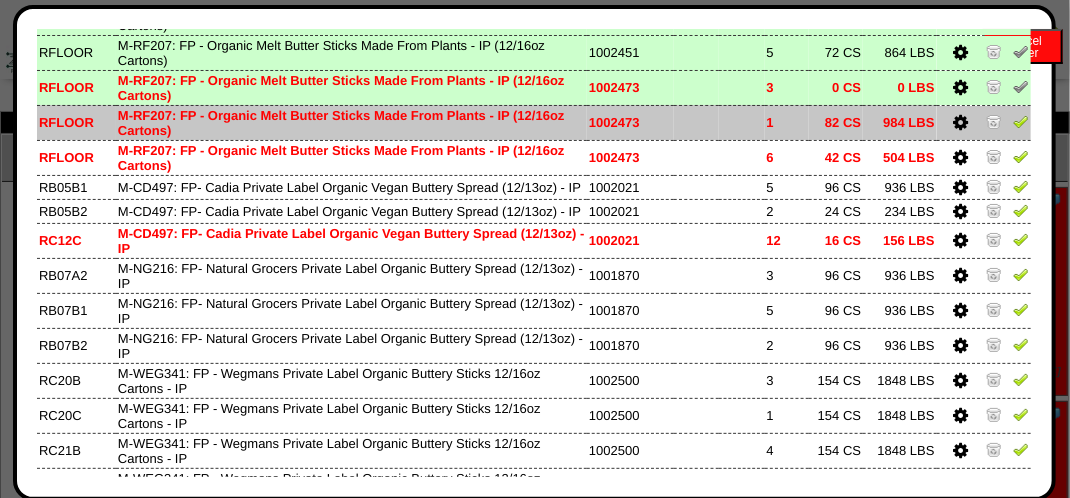 click at bounding box center (1021, 121) 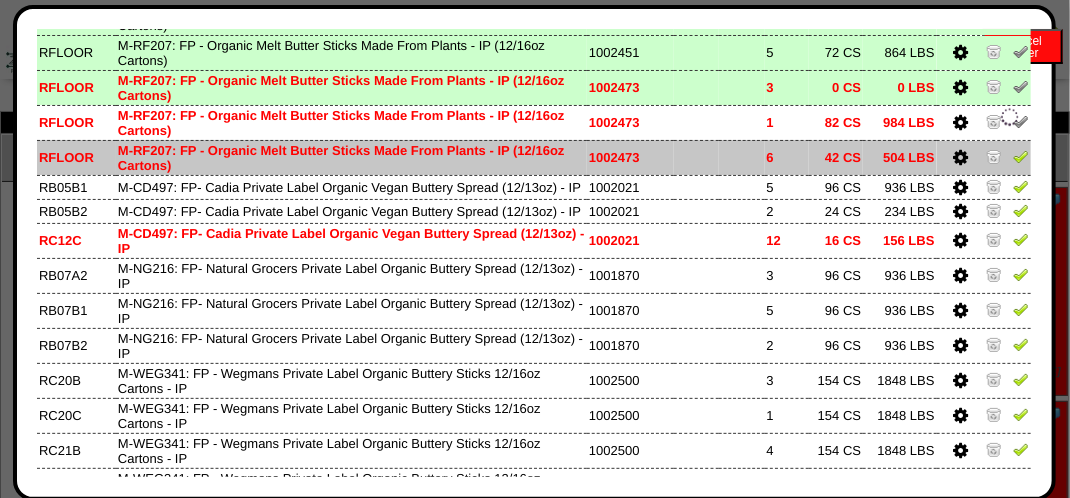 click at bounding box center [1021, 156] 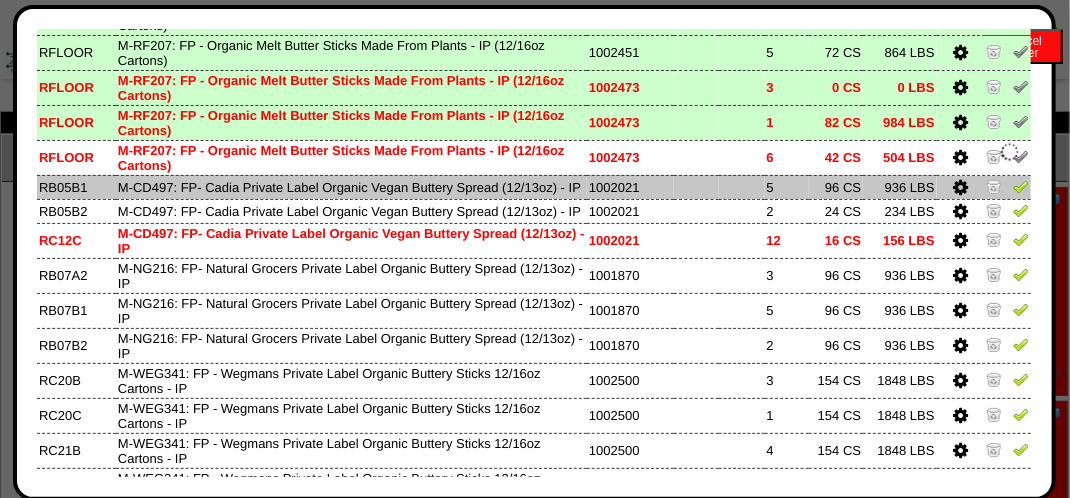 click at bounding box center [1021, 186] 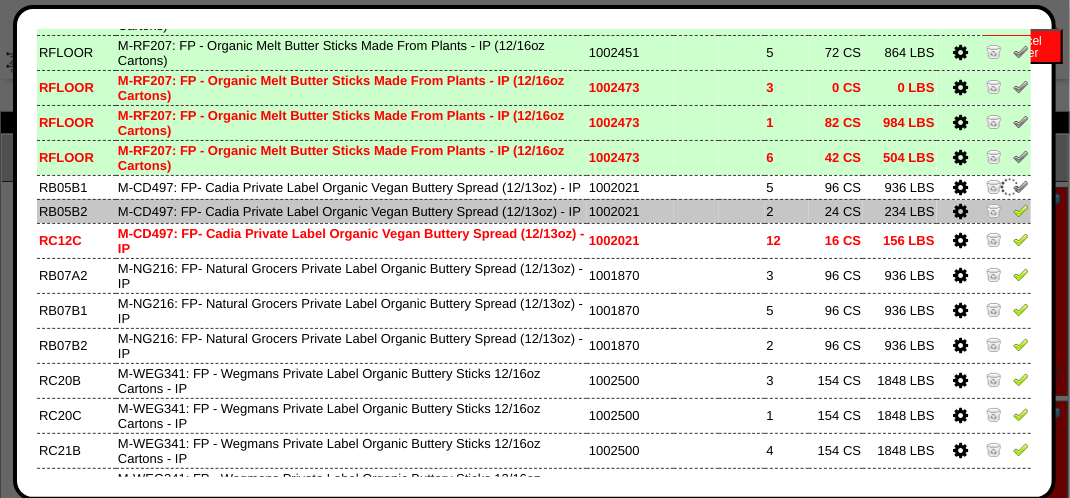 click at bounding box center (1021, 210) 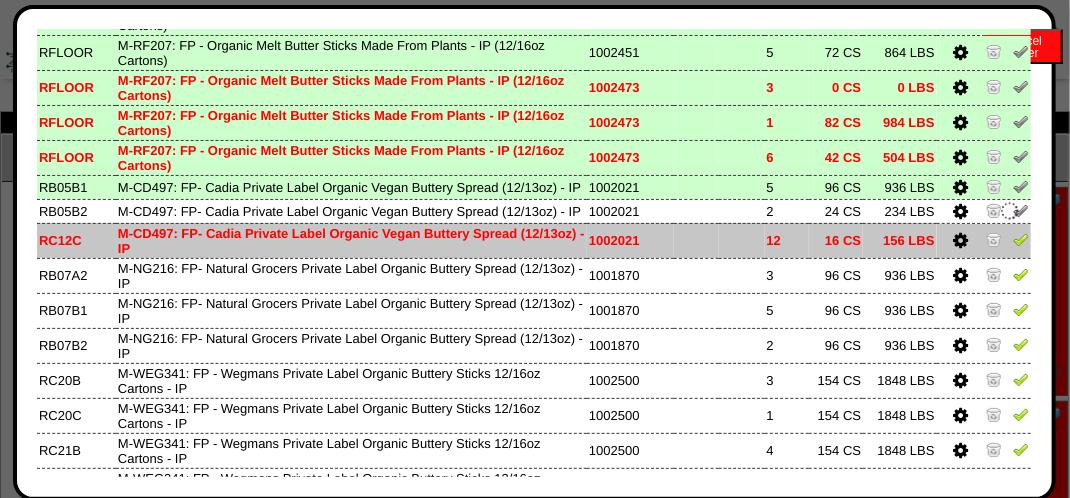 click at bounding box center (1021, 239) 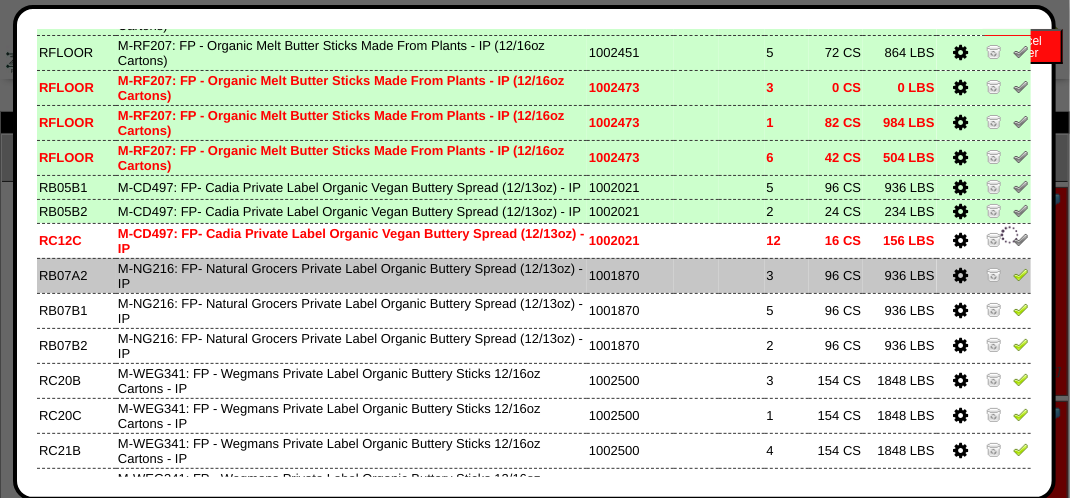 click at bounding box center (1021, 274) 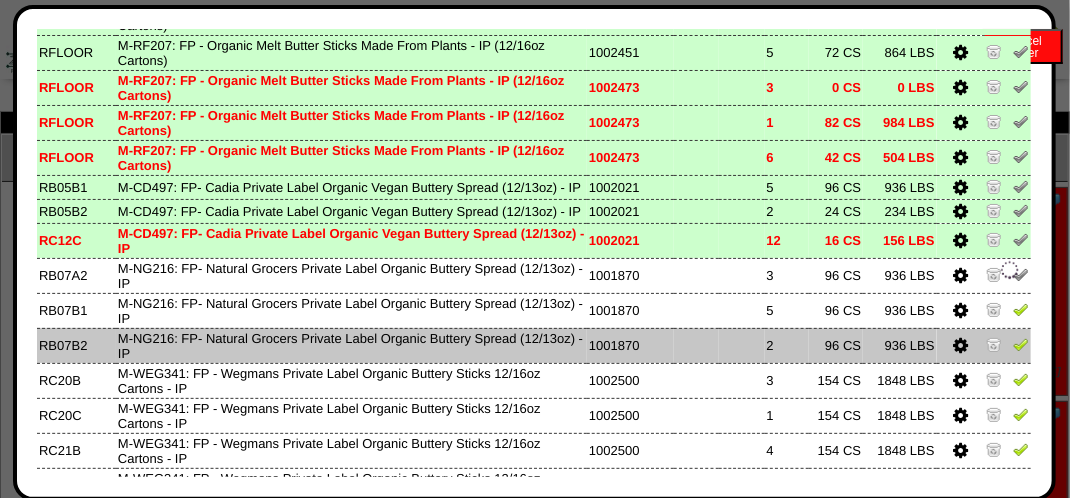 drag, startPoint x: 1002, startPoint y: 335, endPoint x: 1012, endPoint y: 380, distance: 46.09772 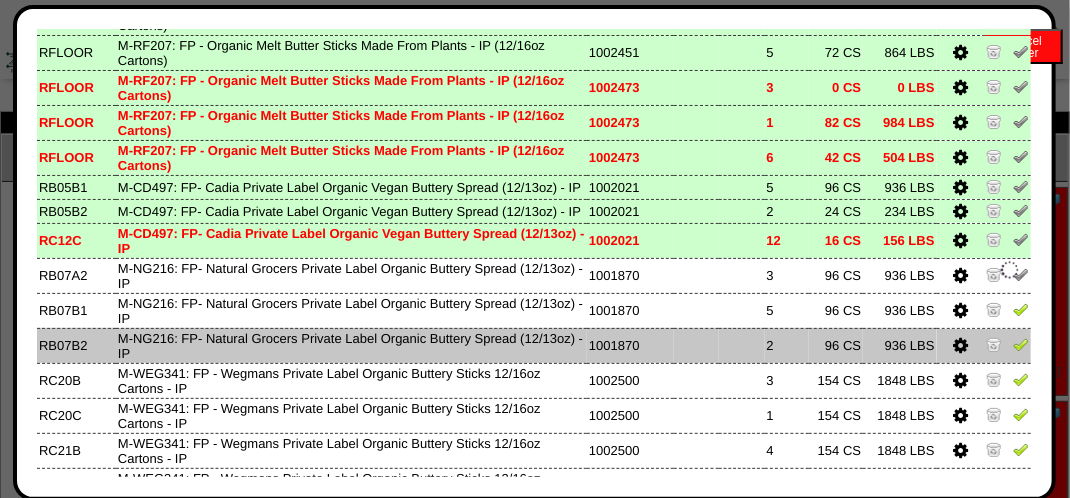 click at bounding box center (1021, 309) 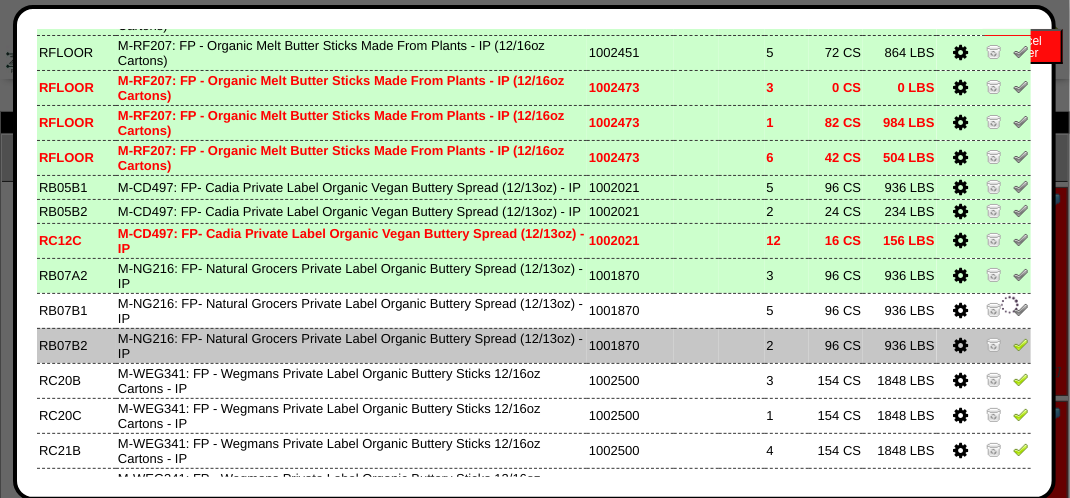 click at bounding box center (1021, 344) 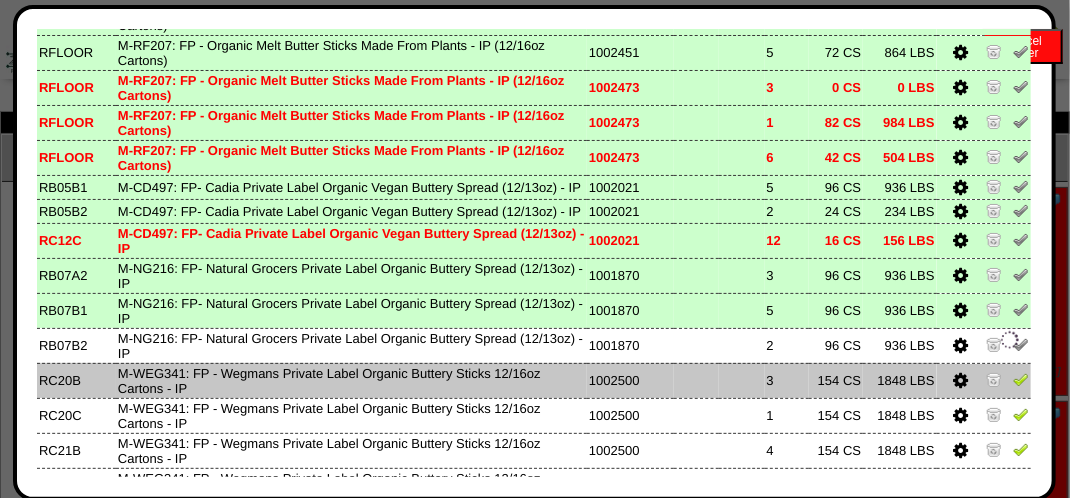click at bounding box center [1021, 379] 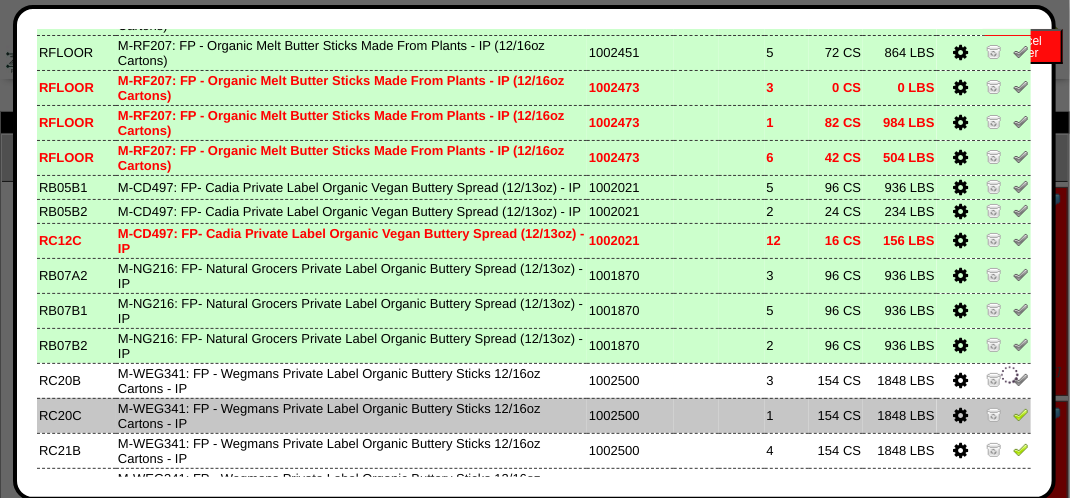 click at bounding box center [1021, 414] 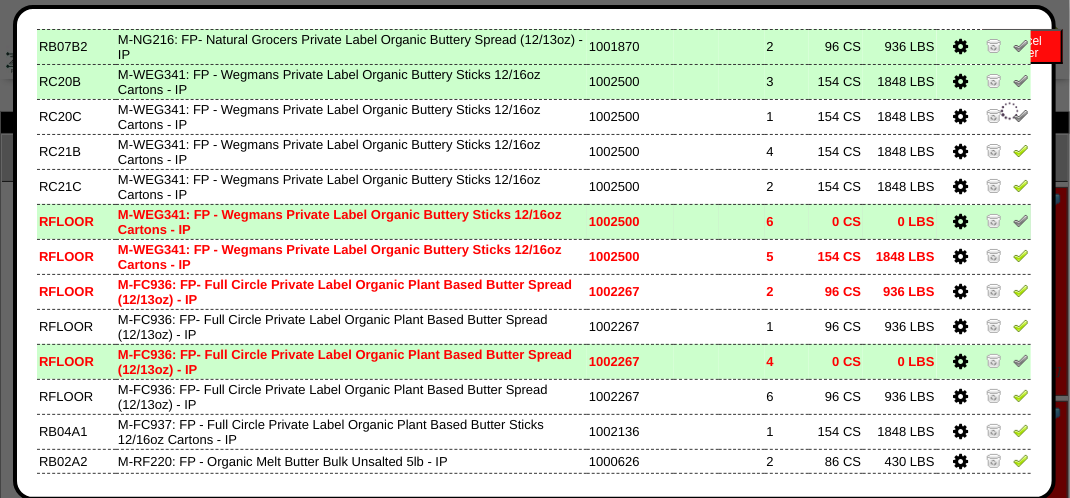 scroll, scrollTop: 600, scrollLeft: 0, axis: vertical 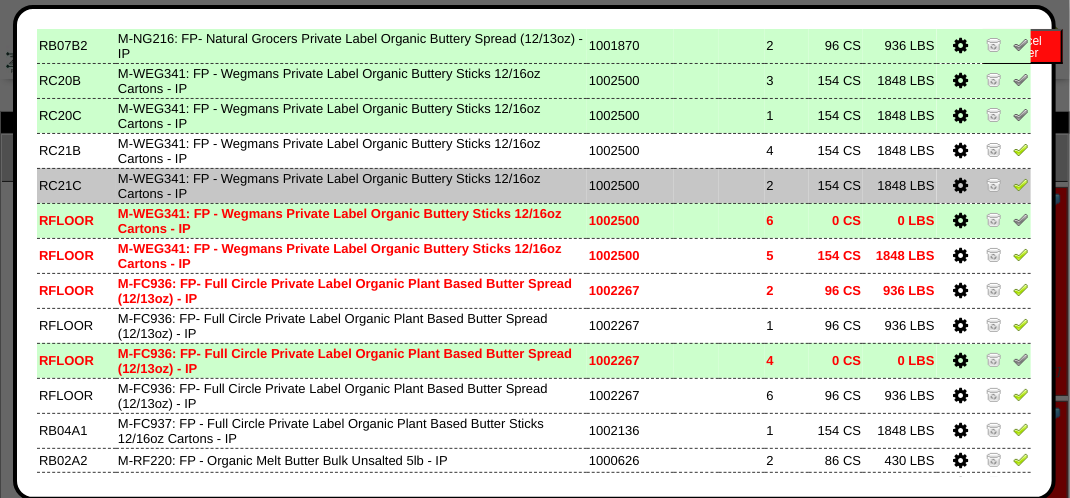 drag, startPoint x: 1001, startPoint y: 182, endPoint x: 998, endPoint y: 217, distance: 35.128338 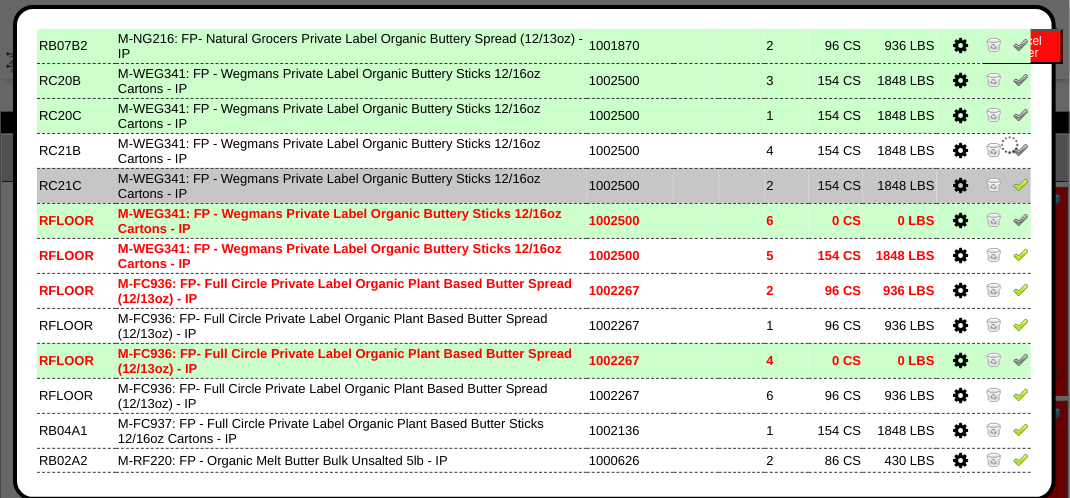 click at bounding box center (1021, 184) 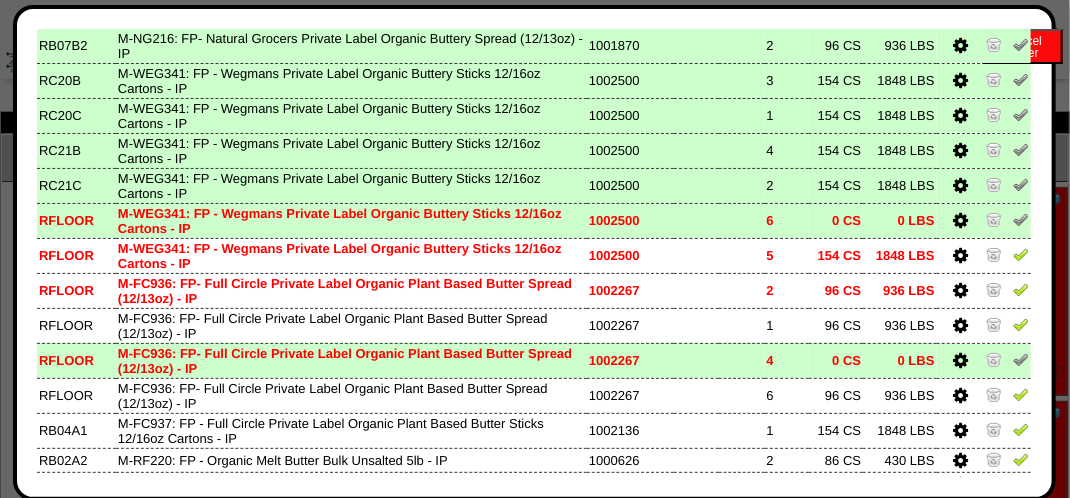 drag, startPoint x: 1000, startPoint y: 284, endPoint x: 1020, endPoint y: 318, distance: 39.446167 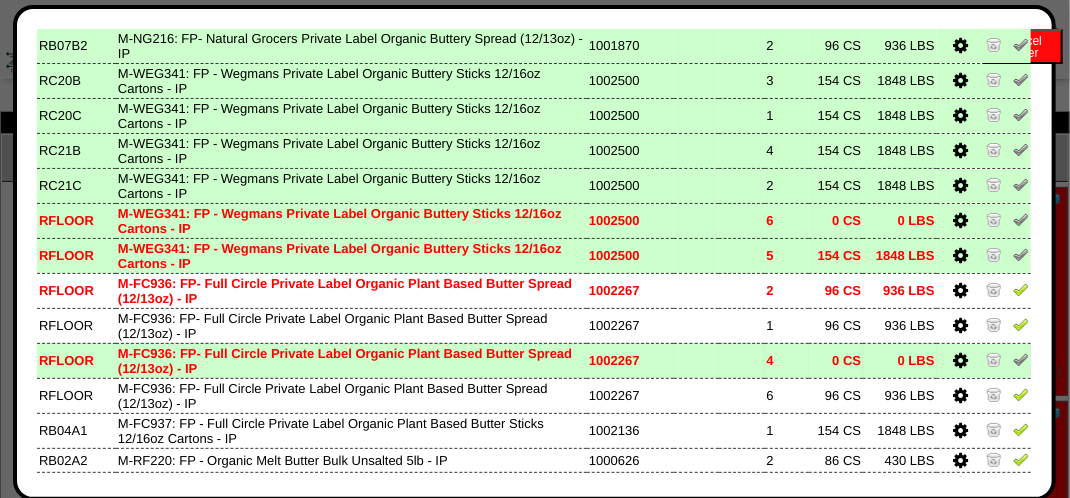 drag, startPoint x: 1003, startPoint y: 356, endPoint x: 1001, endPoint y: 378, distance: 22.090721 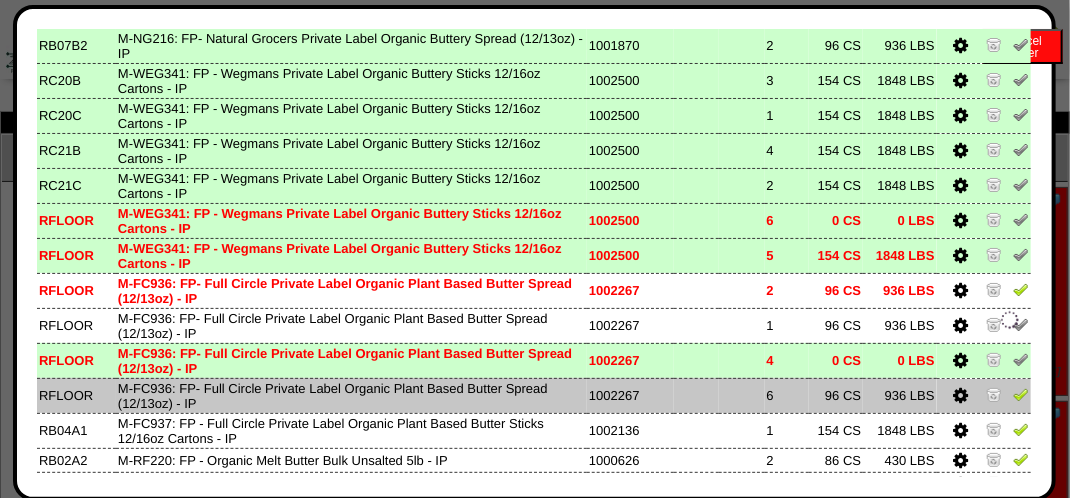 click at bounding box center [1021, 394] 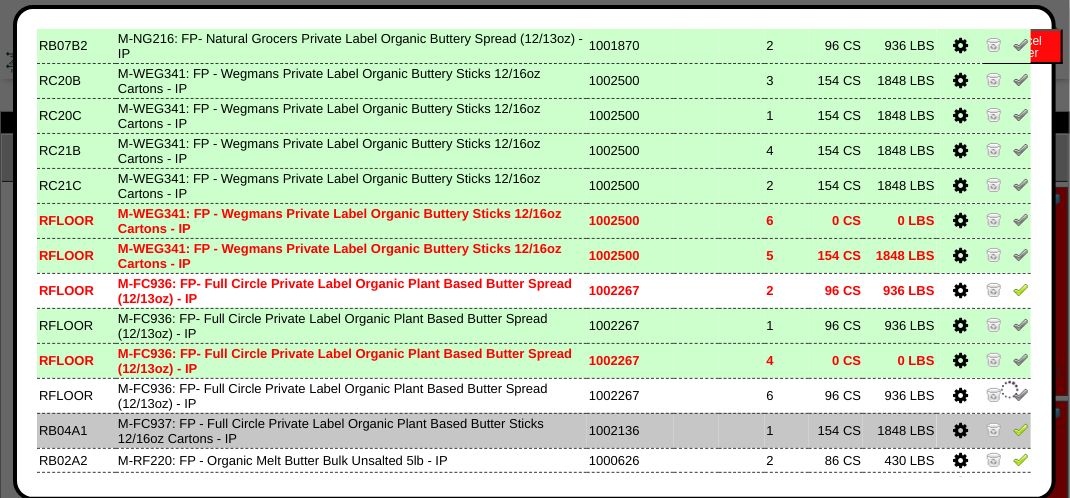 click at bounding box center (1021, 429) 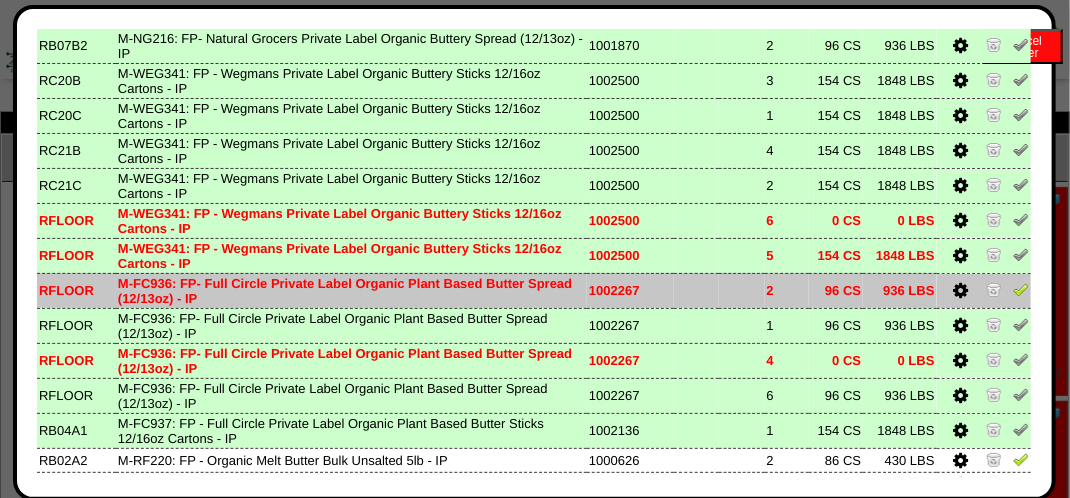 click at bounding box center (1021, 289) 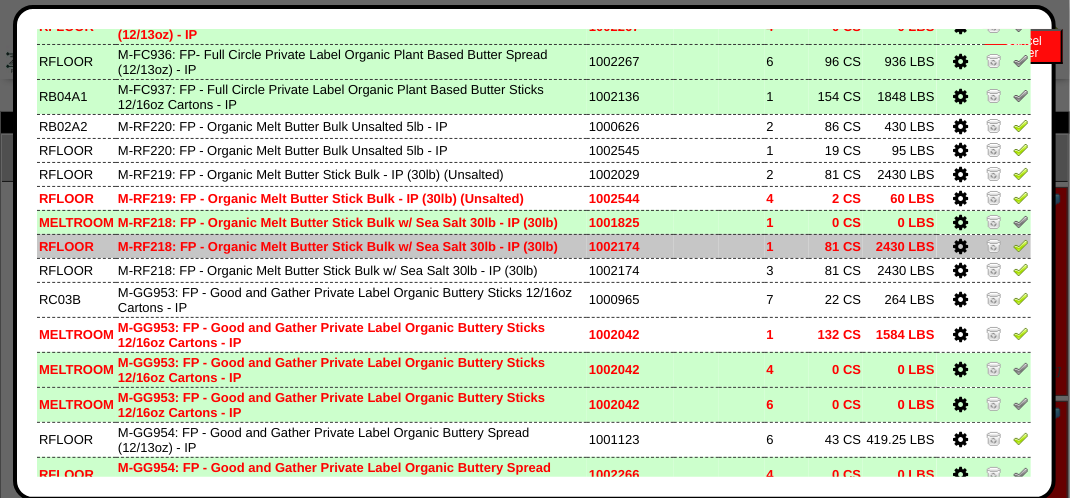 scroll, scrollTop: 900, scrollLeft: 0, axis: vertical 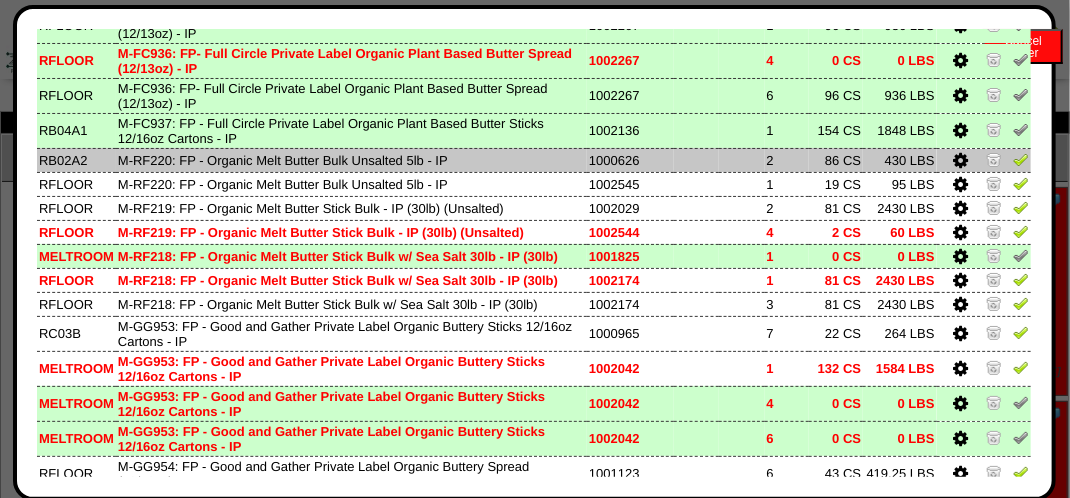 click at bounding box center [1021, 159] 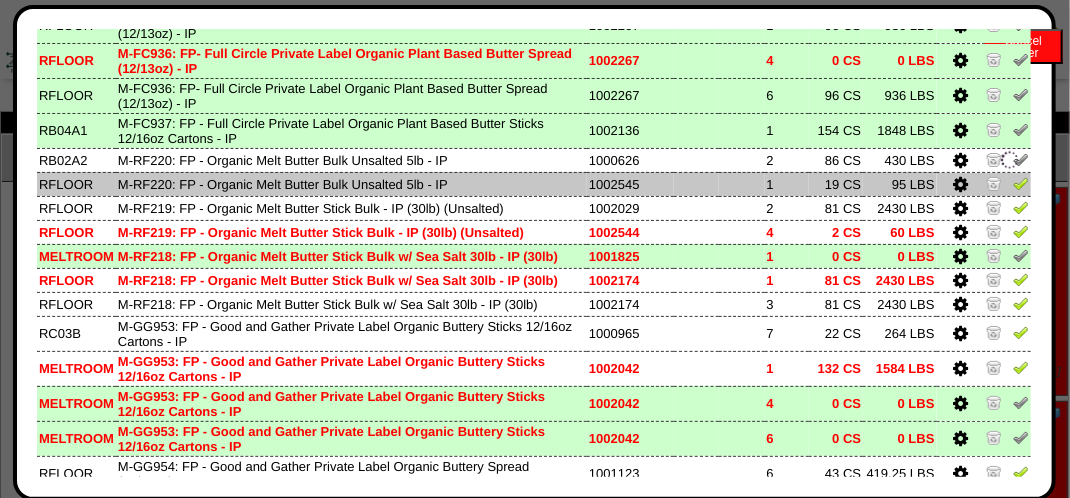 click at bounding box center (1021, 183) 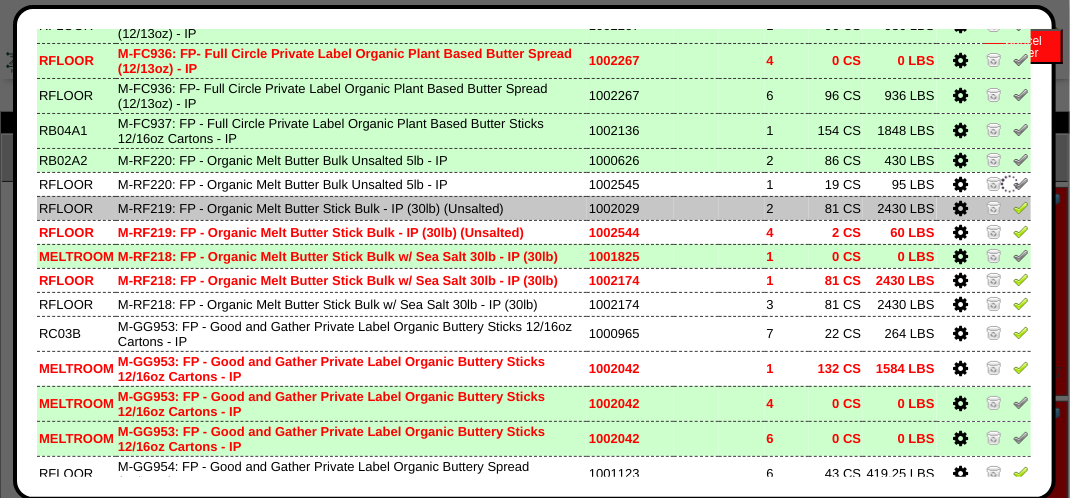 click at bounding box center [1021, 207] 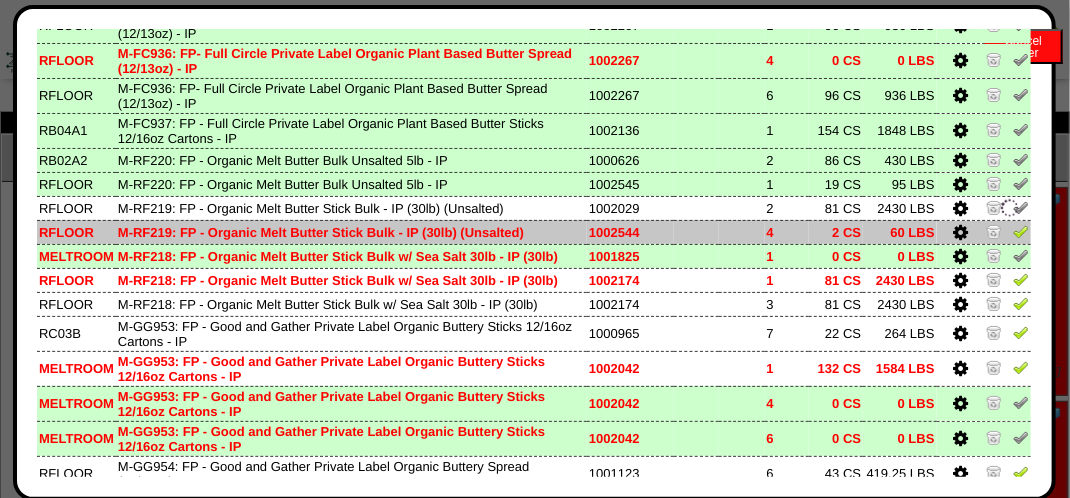 drag, startPoint x: 1004, startPoint y: 255, endPoint x: 1004, endPoint y: 266, distance: 11 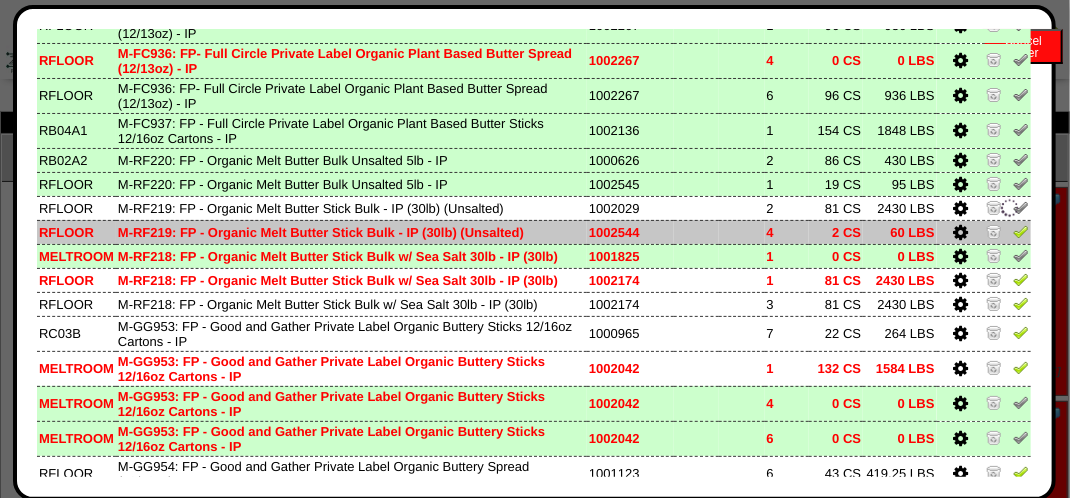 click at bounding box center (1021, 231) 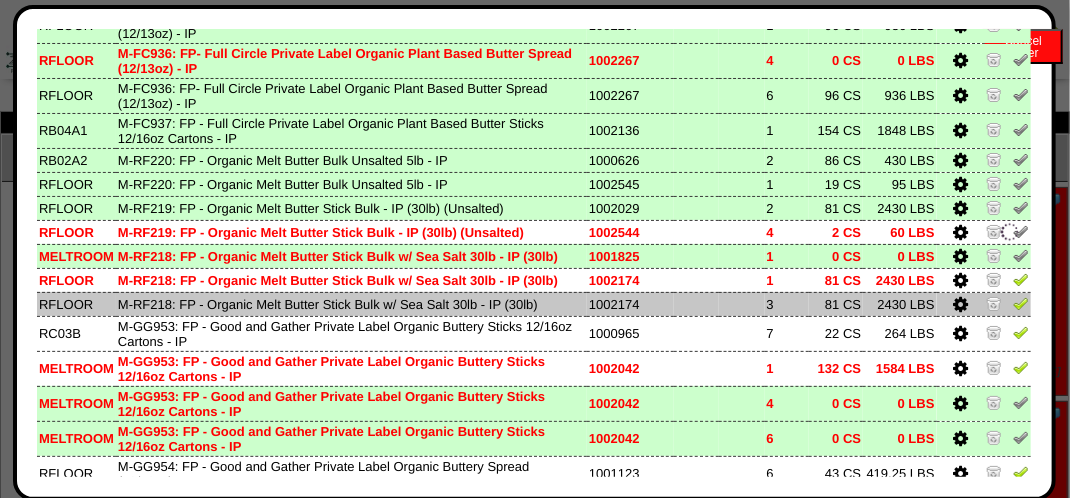 click at bounding box center [1021, 303] 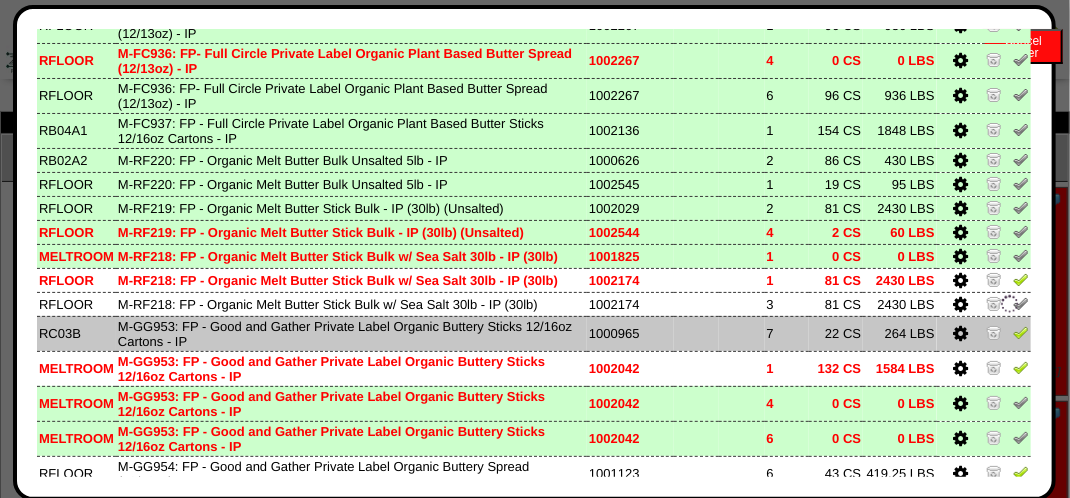 click at bounding box center [1021, 332] 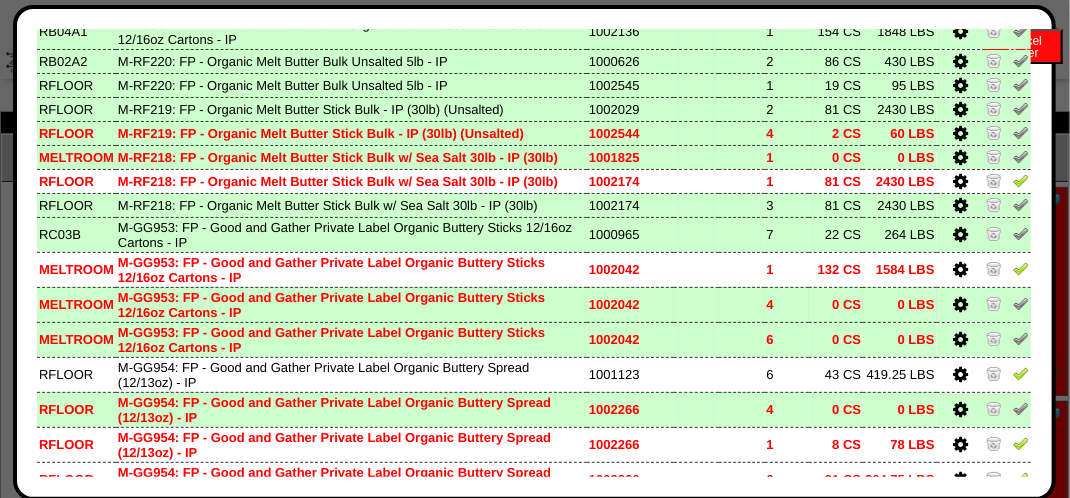 scroll, scrollTop: 1000, scrollLeft: 0, axis: vertical 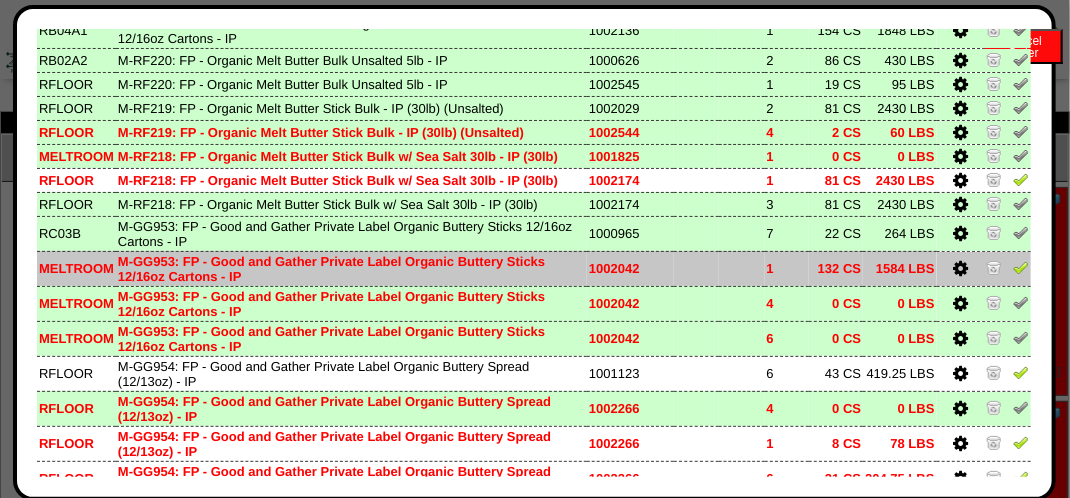 click at bounding box center [1021, 267] 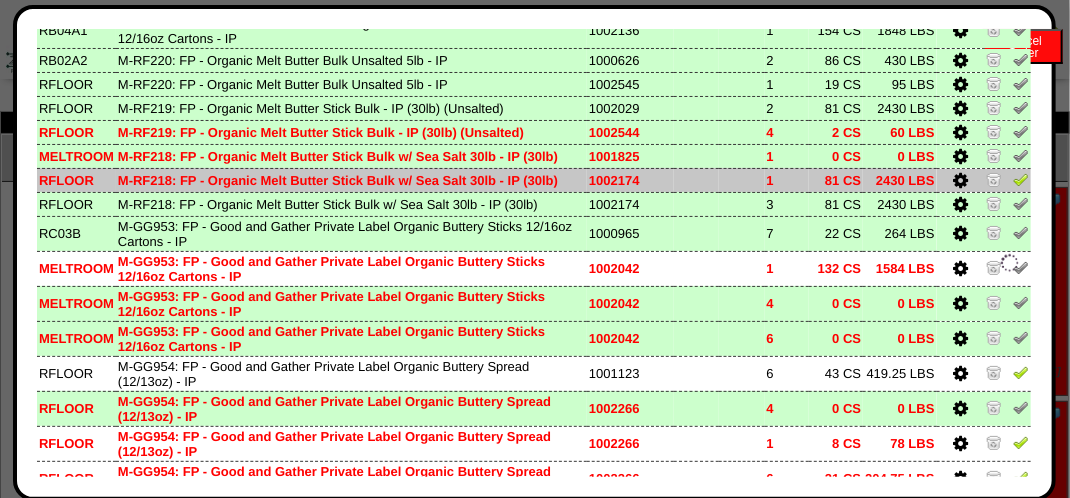 click at bounding box center (1021, 179) 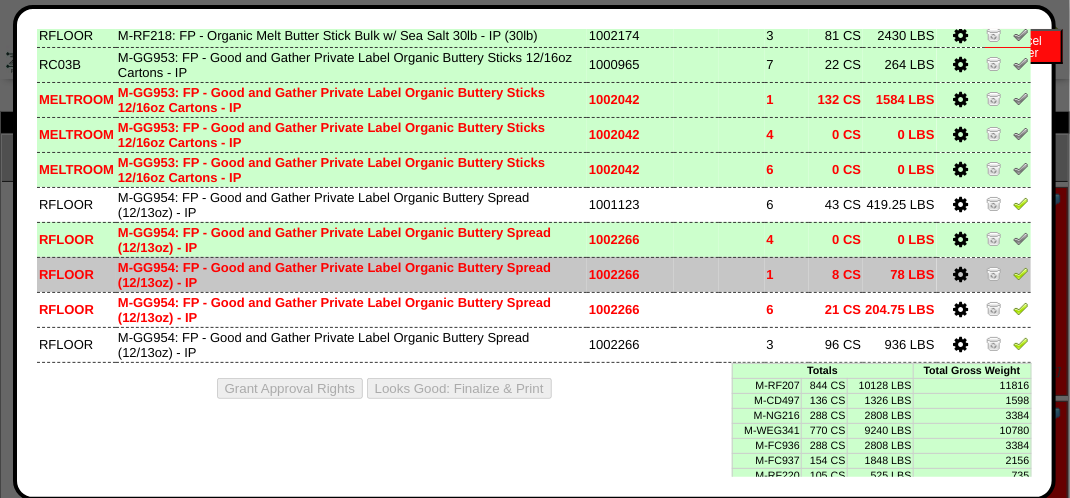scroll, scrollTop: 1200, scrollLeft: 0, axis: vertical 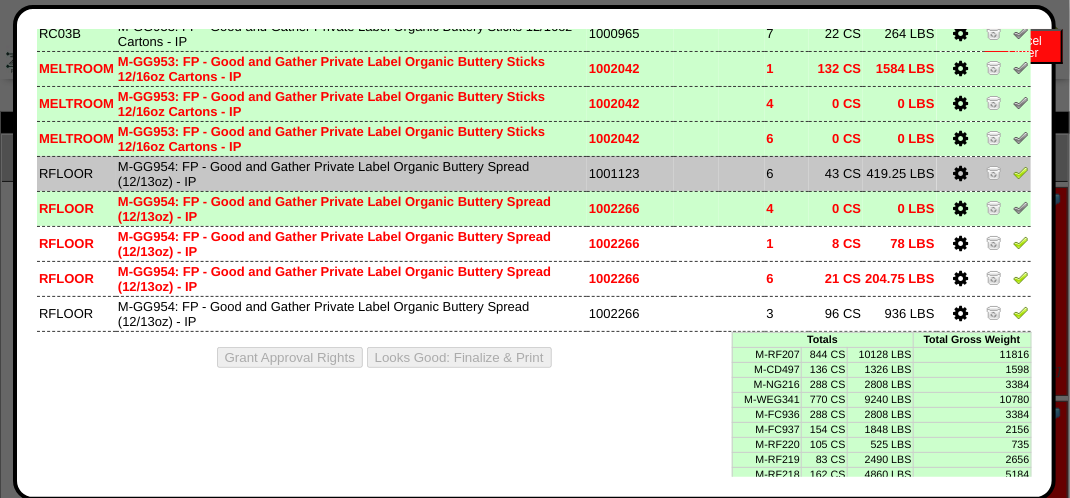 click at bounding box center (1021, 175) 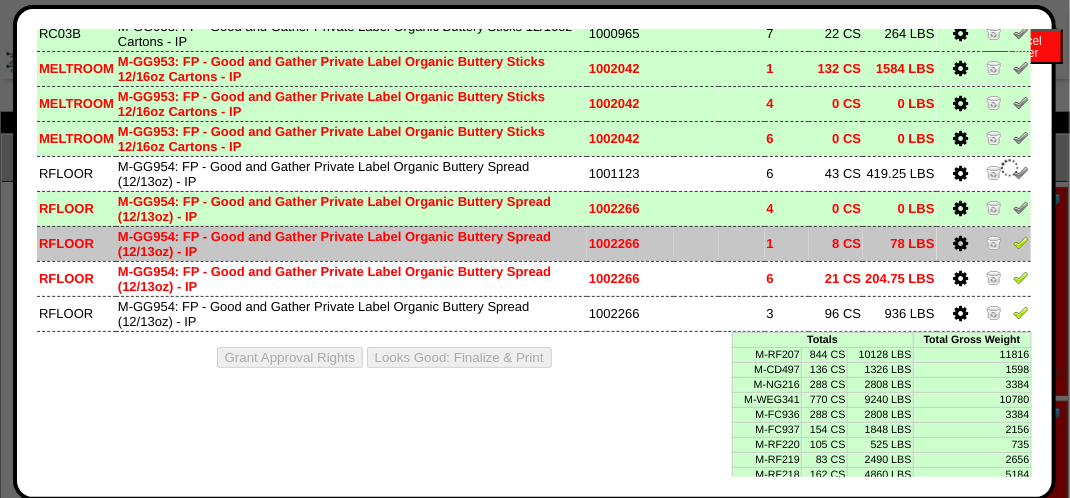 click at bounding box center [1021, 242] 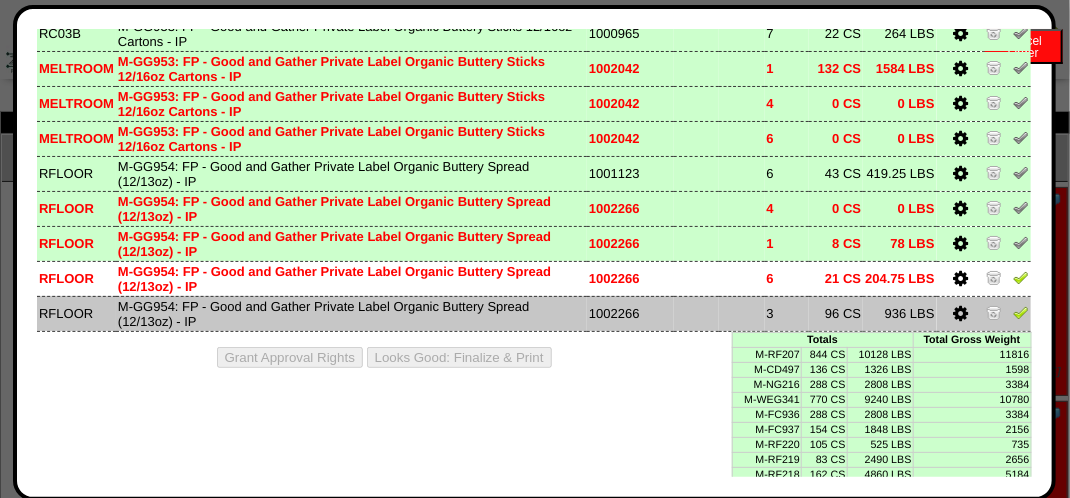 click at bounding box center (1021, 312) 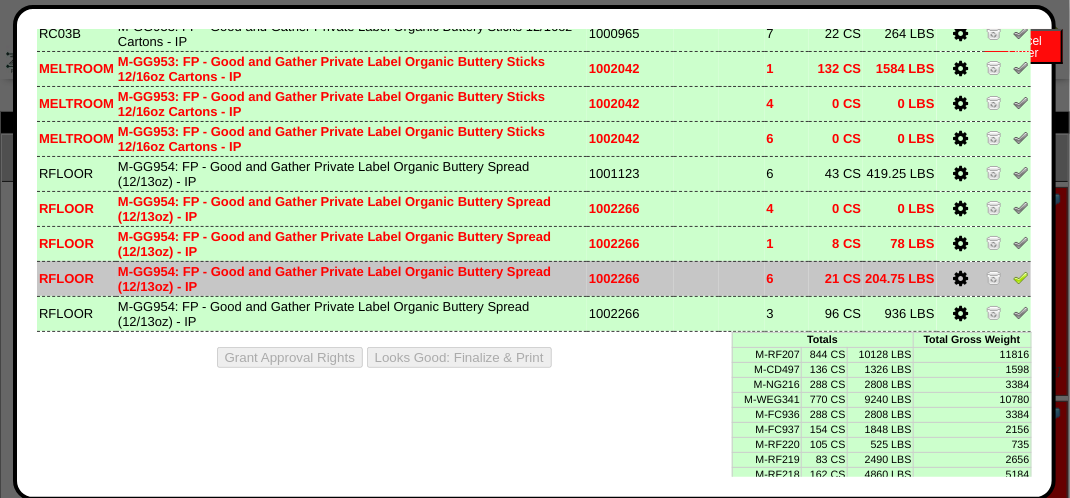 click at bounding box center (1021, 277) 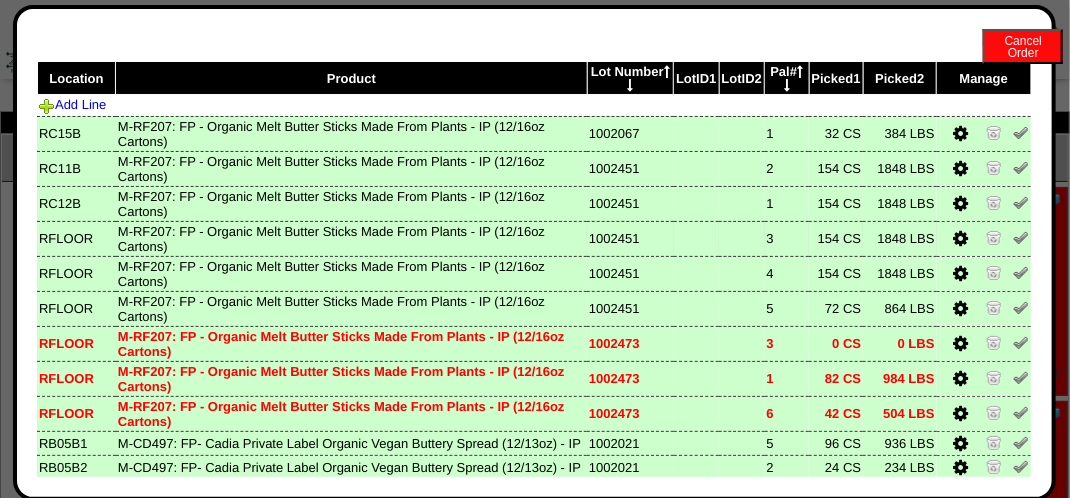 scroll, scrollTop: 0, scrollLeft: 0, axis: both 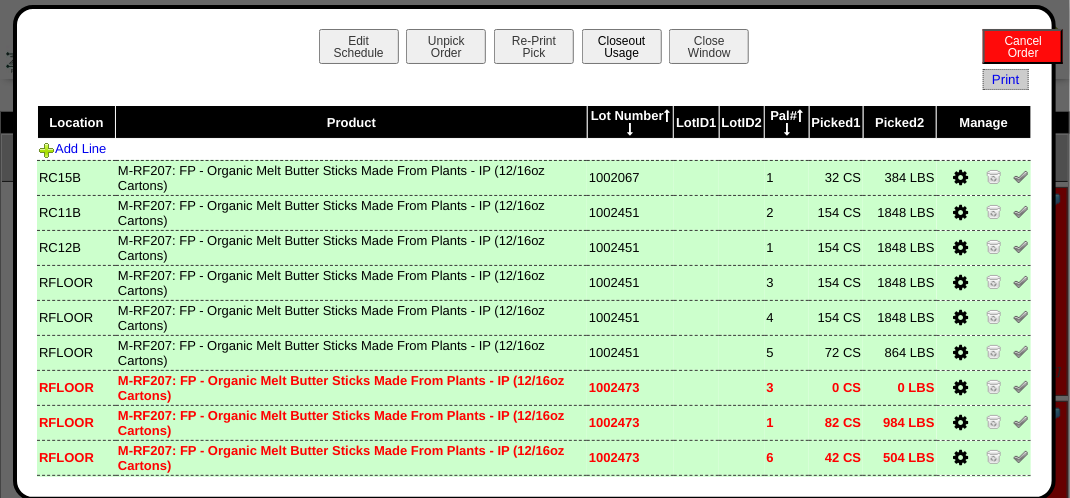 click on "Closeout Usage" at bounding box center (622, 46) 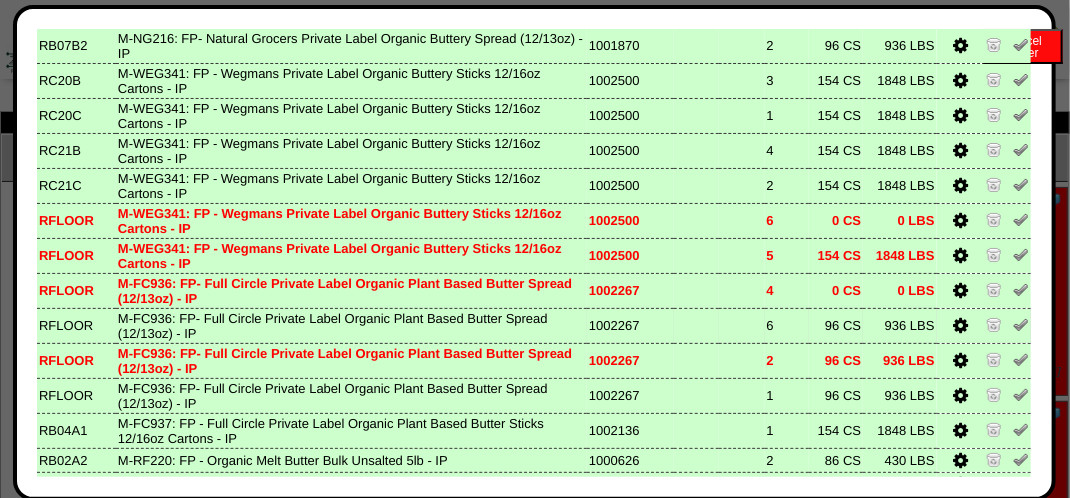scroll, scrollTop: 1200, scrollLeft: 0, axis: vertical 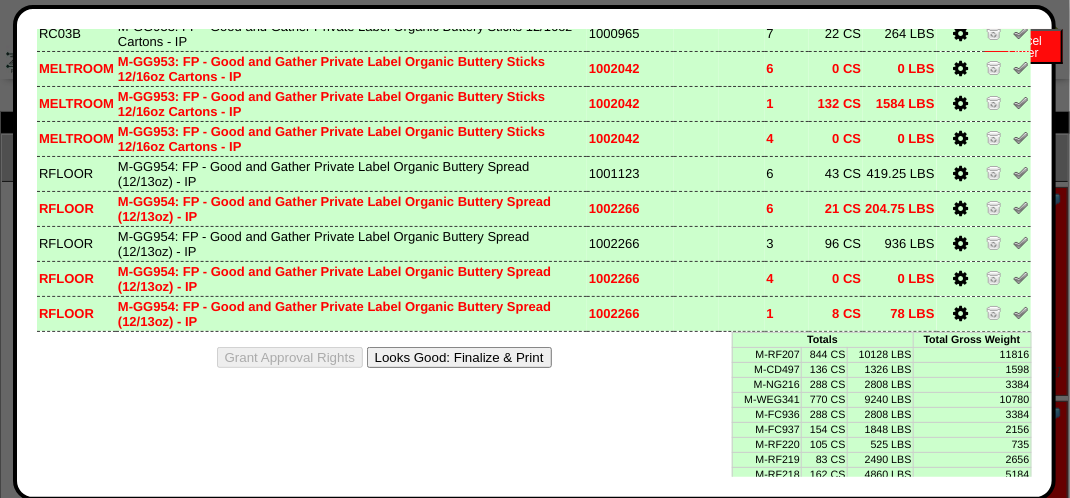 click on "Looks Good: Finalize & Print" at bounding box center (459, 357) 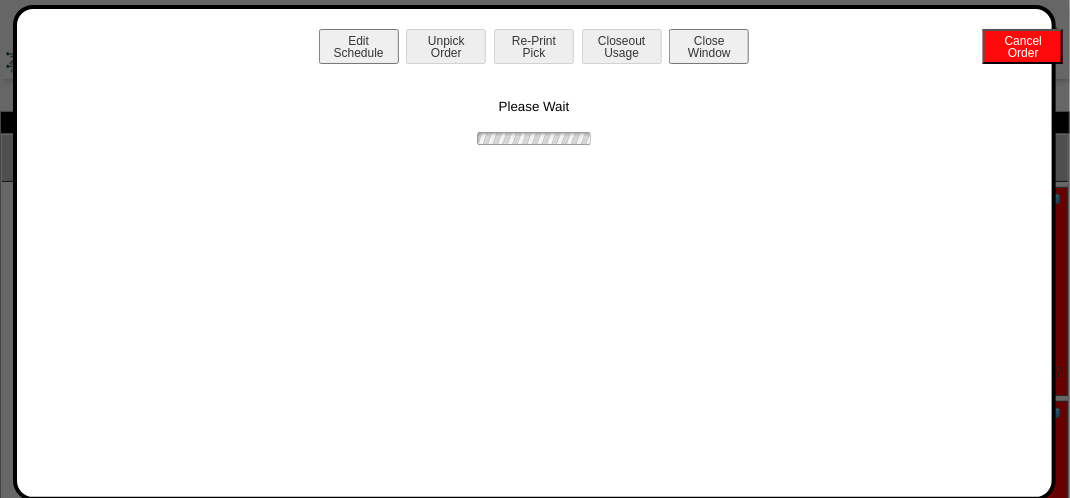 scroll, scrollTop: 0, scrollLeft: 0, axis: both 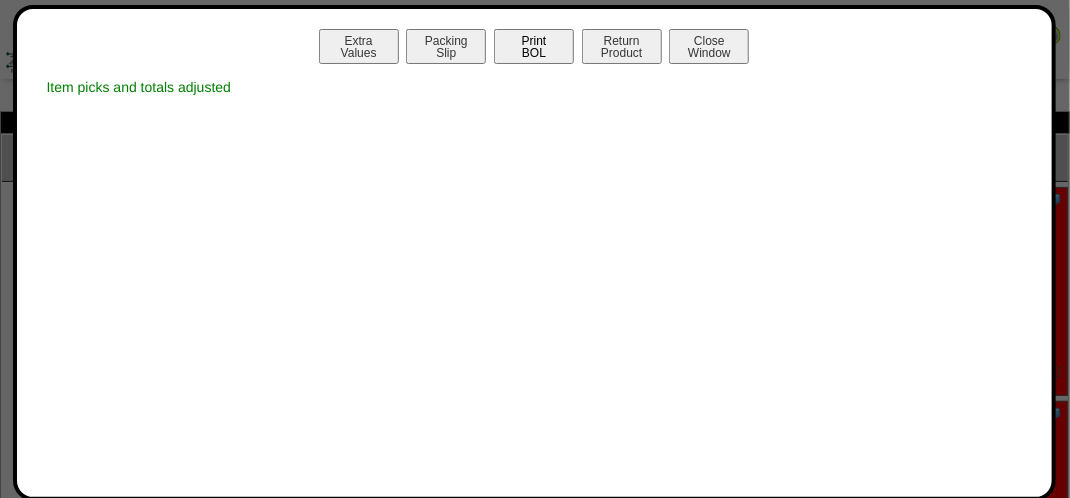 click on "Print BOL" at bounding box center (534, 46) 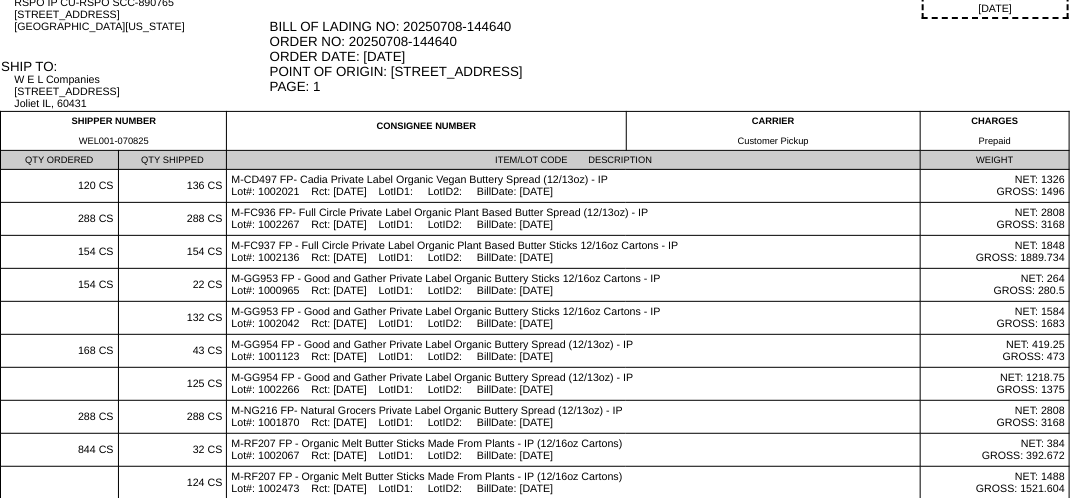scroll, scrollTop: 200, scrollLeft: 0, axis: vertical 